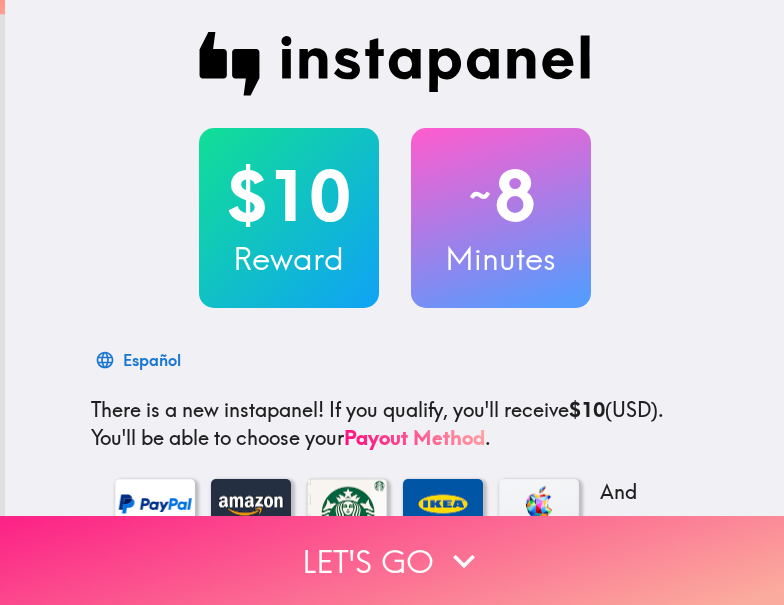 scroll, scrollTop: 0, scrollLeft: 0, axis: both 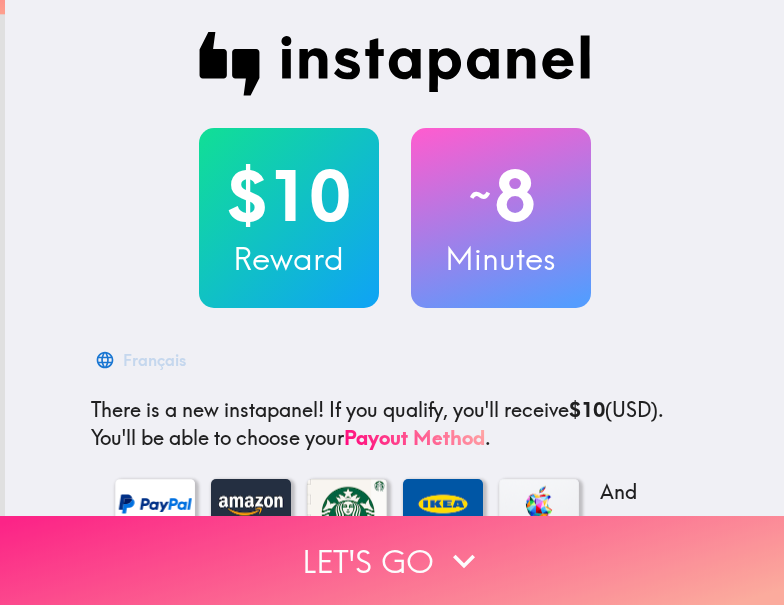 click on "Let's go" at bounding box center (392, 560) 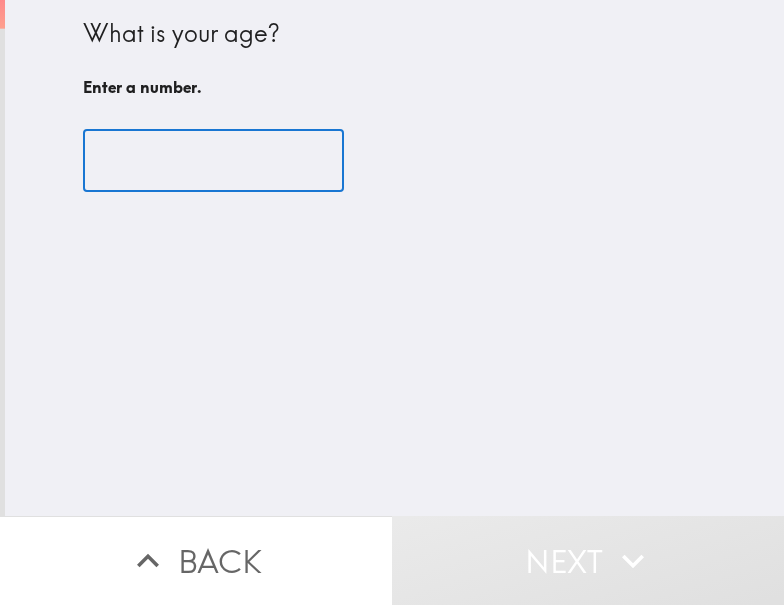 click at bounding box center [213, 161] 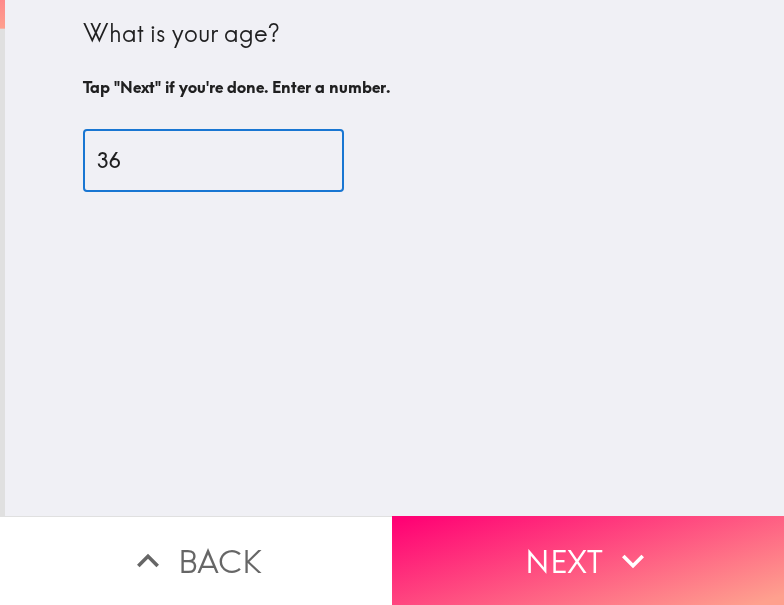 type on "36" 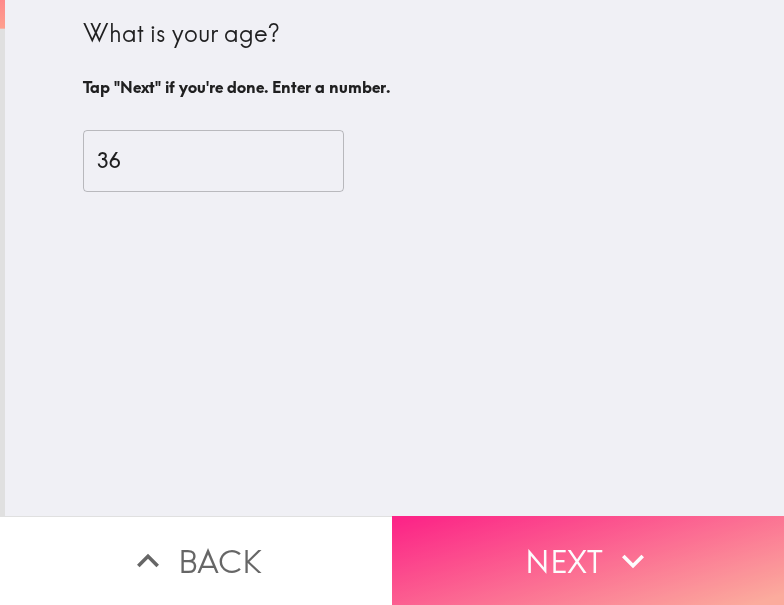 click 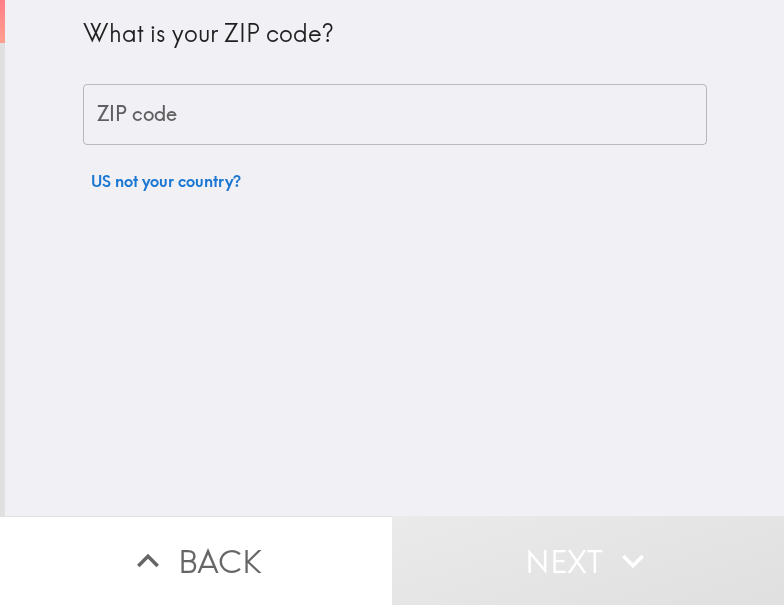 click on "What is your ZIP code?" at bounding box center (395, 42) 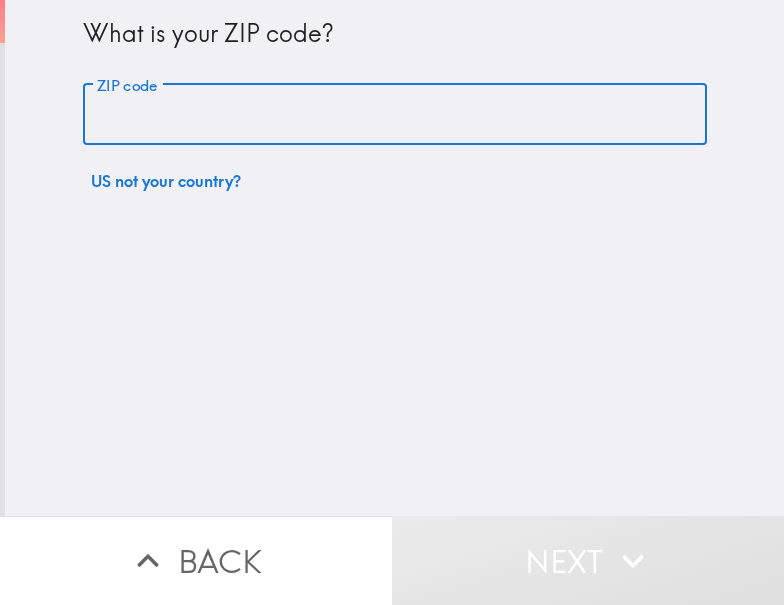 paste on "11426" 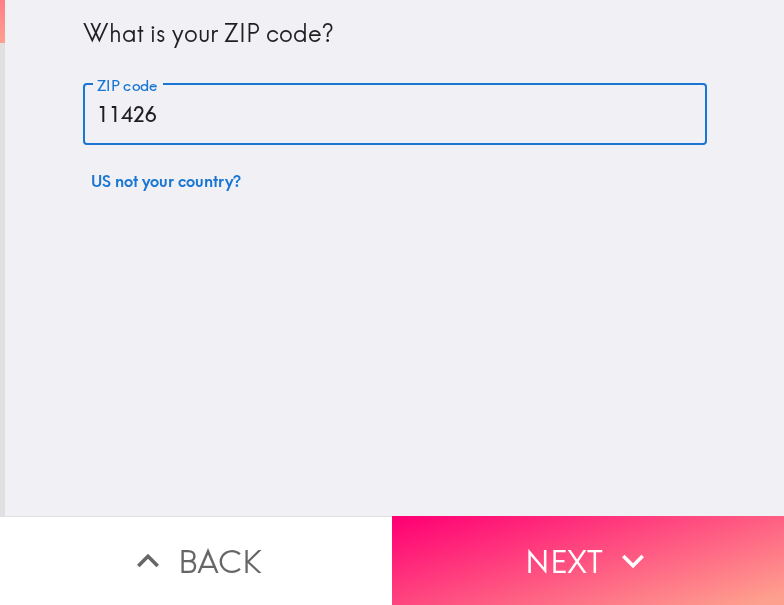 type on "11426" 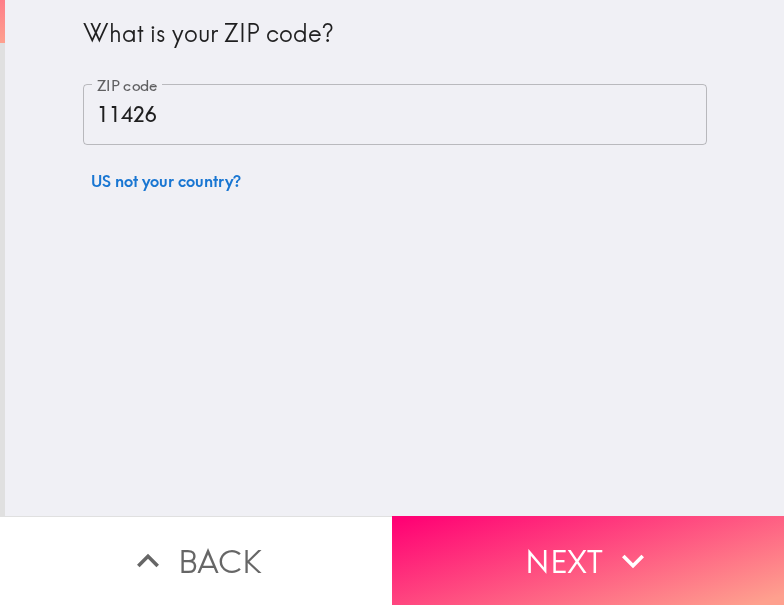 click on "What is your ZIP code? ZIP code [POSTAL_CODE] ZIP code US not your country?" at bounding box center (394, 258) 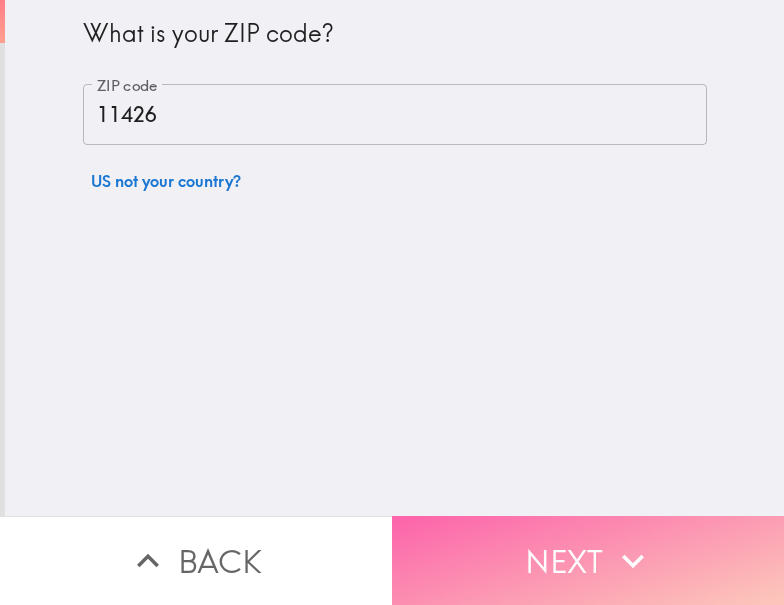 click on "Next" at bounding box center (588, 560) 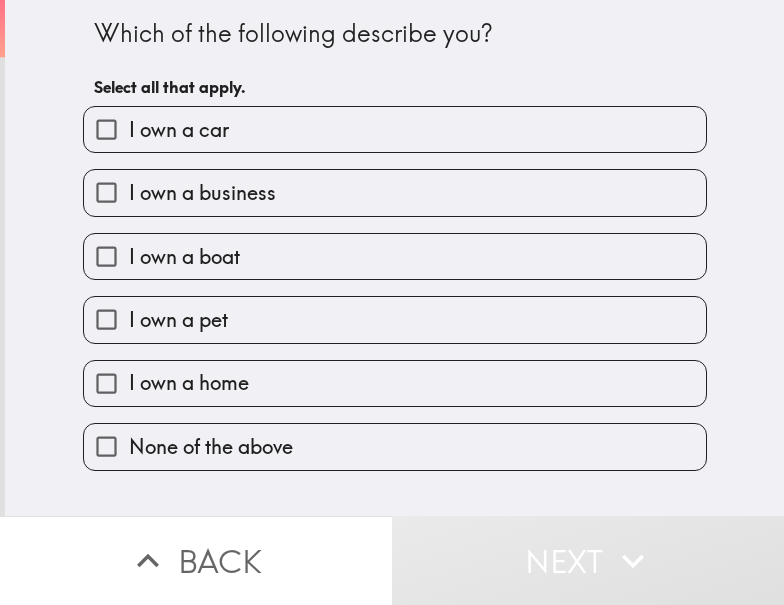 click on "I own a business" at bounding box center [202, 193] 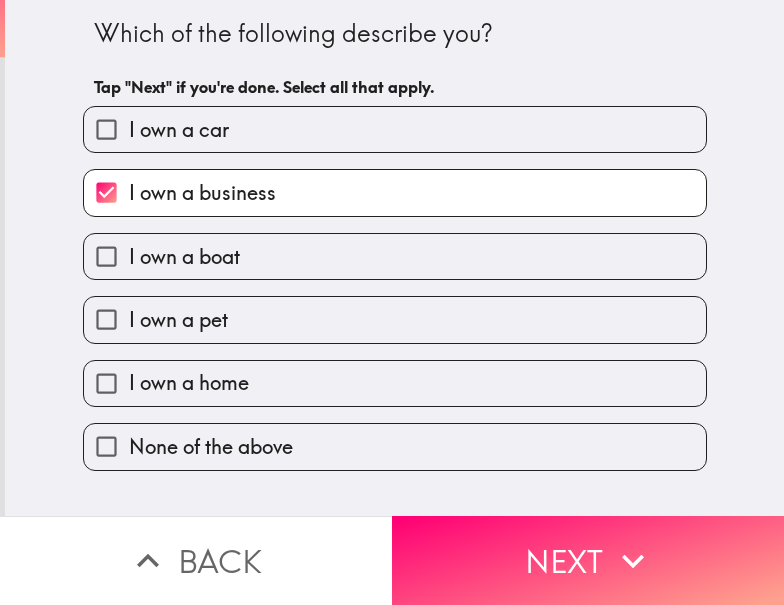 click on "I own a car" at bounding box center (395, 129) 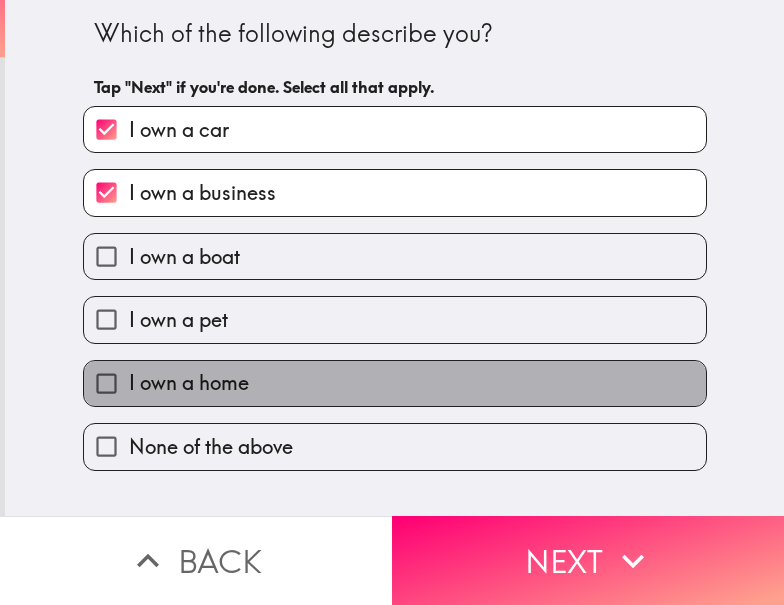 click on "I own a home" at bounding box center (189, 383) 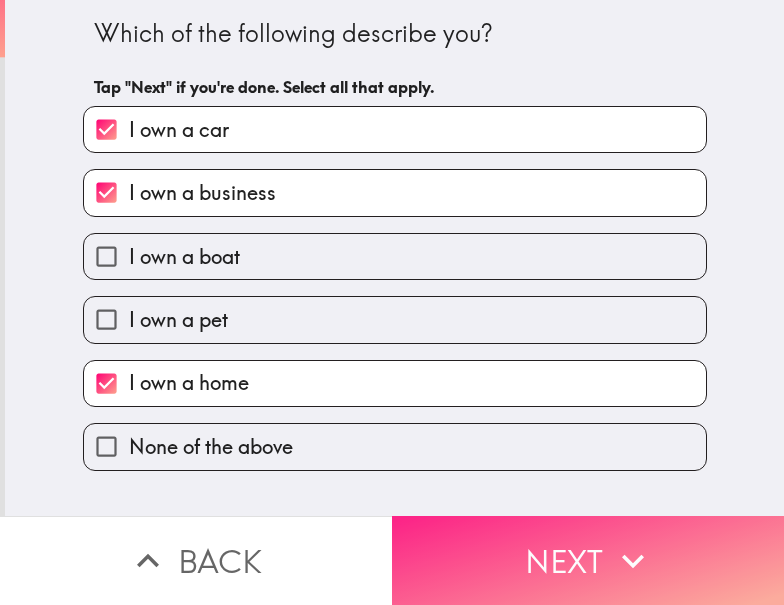 click on "Next" at bounding box center (588, 560) 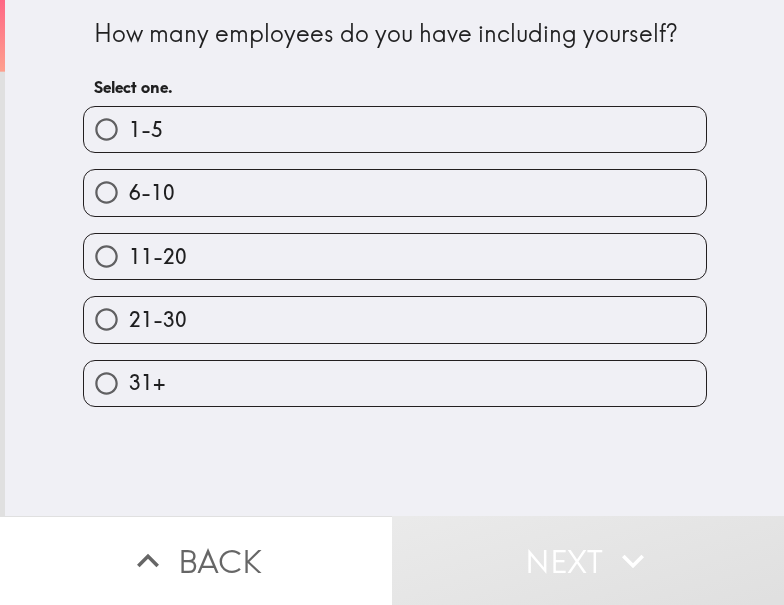click on "21-30" at bounding box center [395, 319] 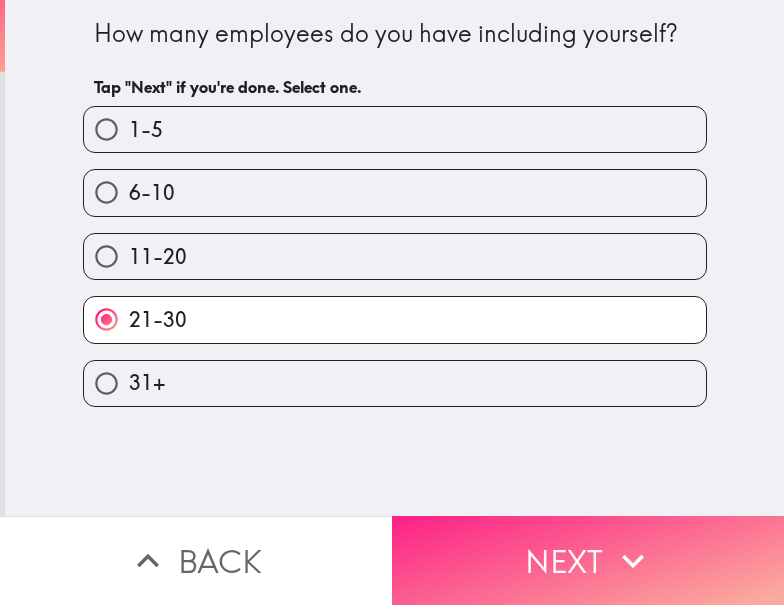click on "Next" at bounding box center (588, 560) 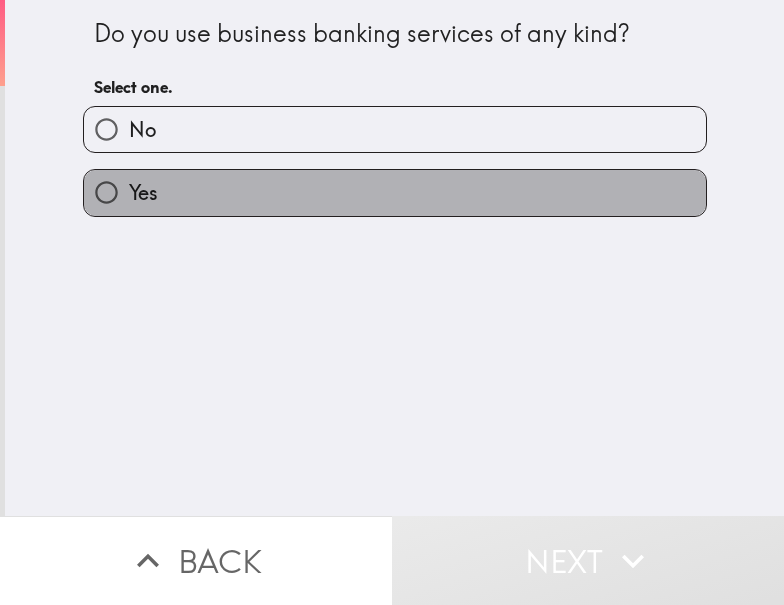 click on "Yes" at bounding box center (395, 192) 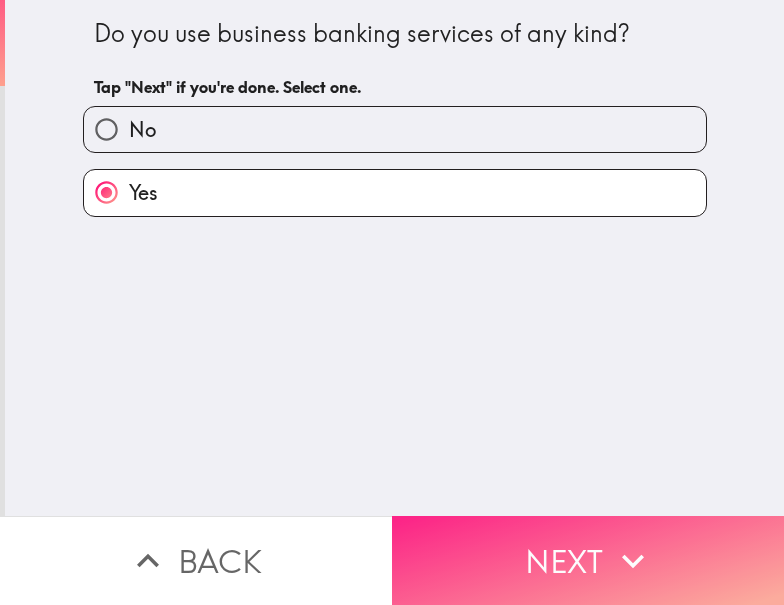 click on "Next" at bounding box center (588, 560) 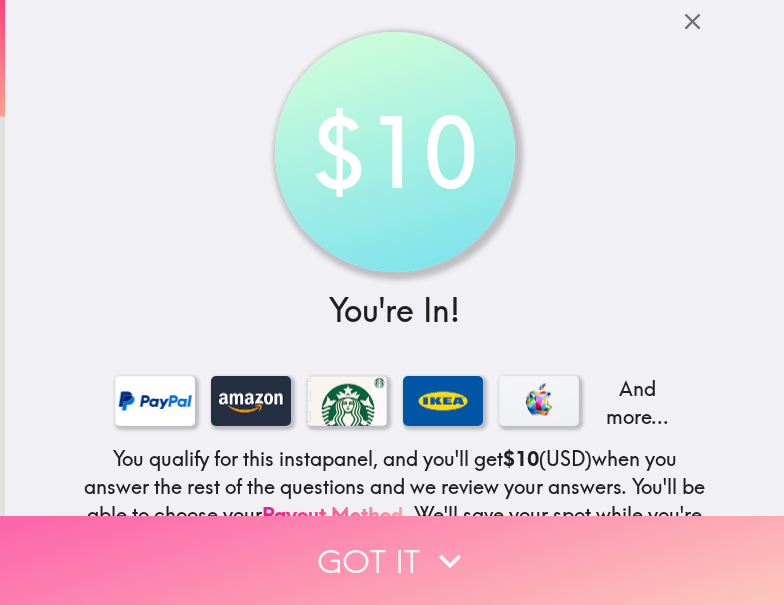 click on "Got it" at bounding box center (392, 560) 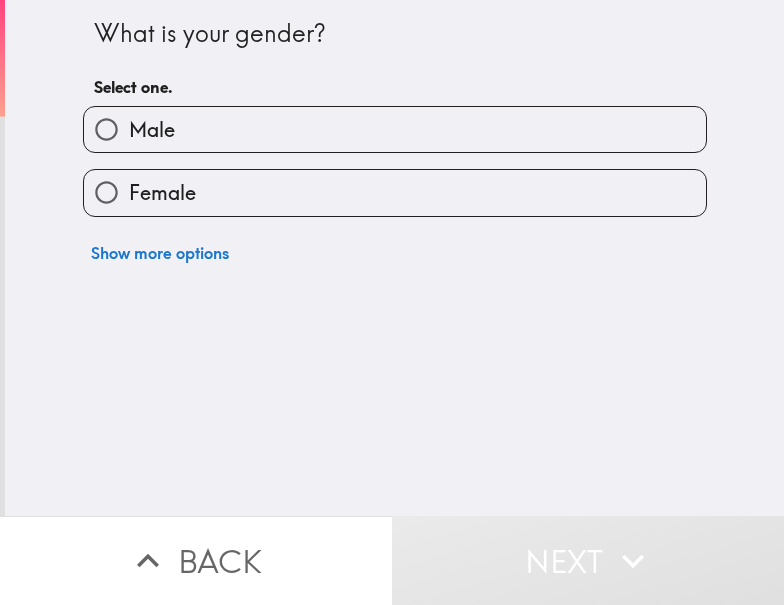 click on "Male" at bounding box center [395, 129] 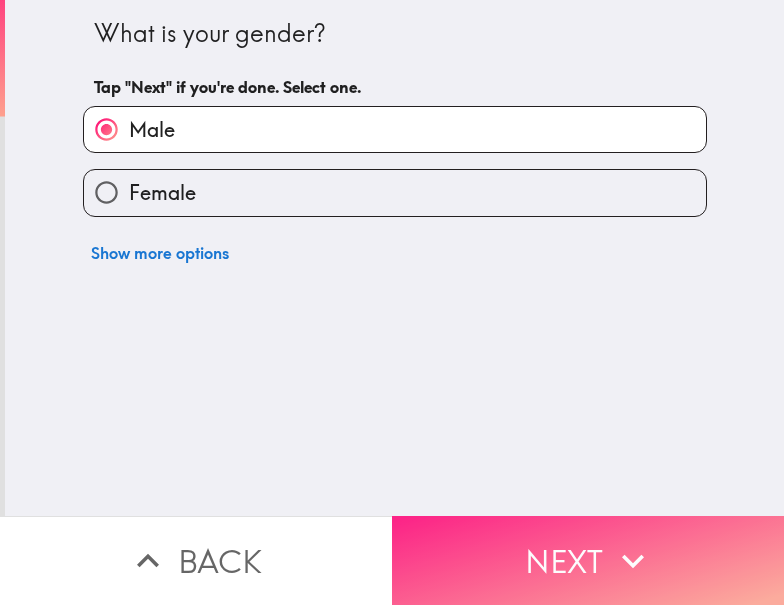 click on "Next" at bounding box center (588, 560) 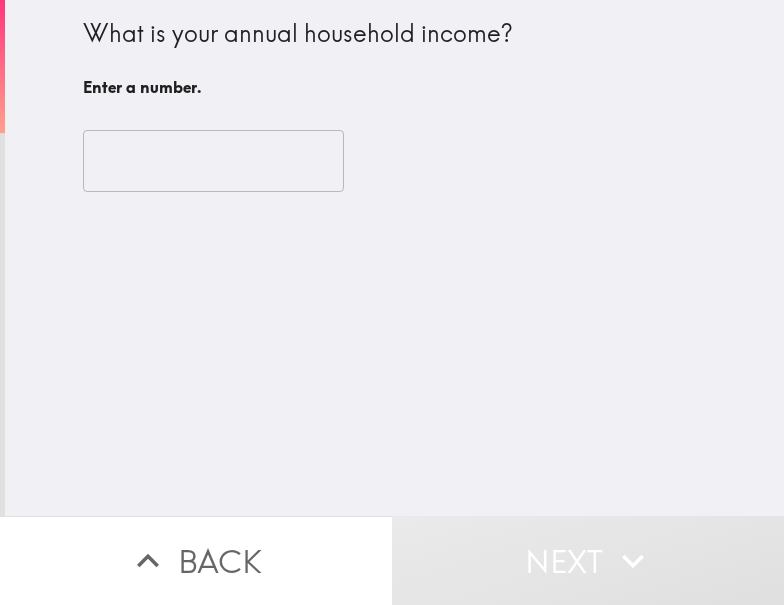 click at bounding box center [213, 161] 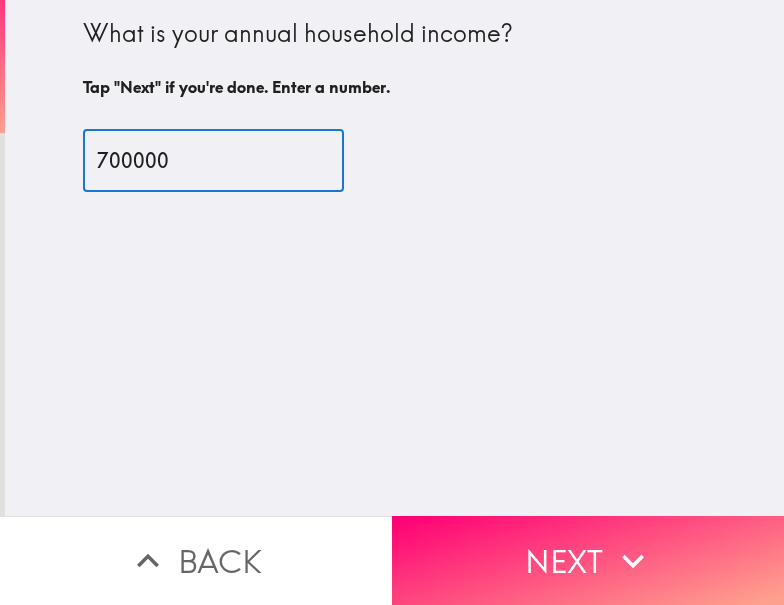 type on "700000" 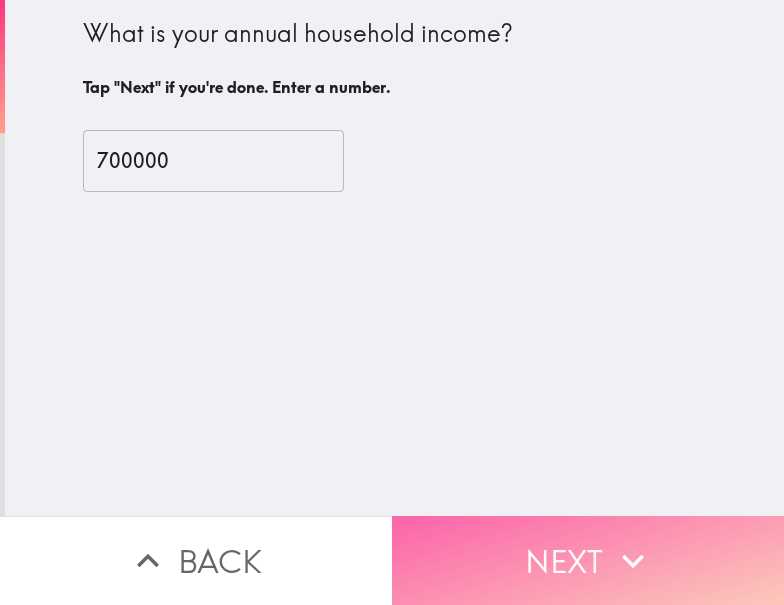 click on "Next" at bounding box center [588, 560] 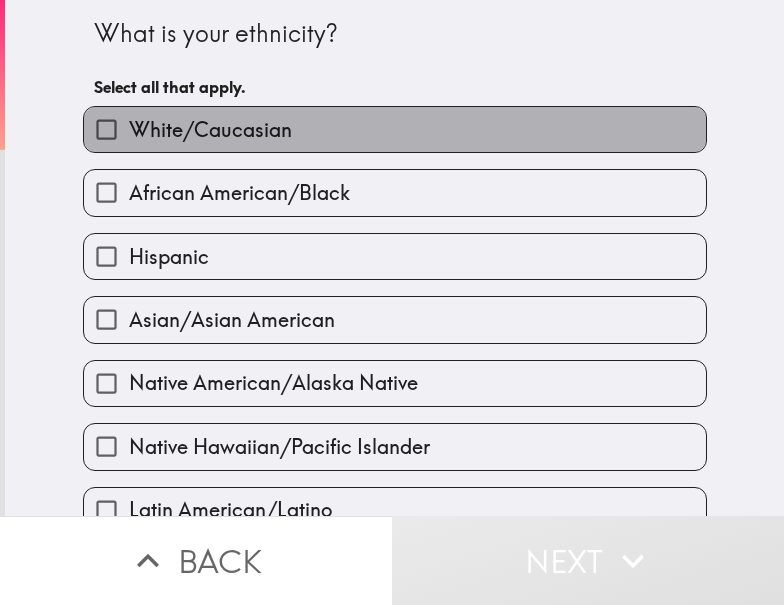 click on "White/Caucasian" at bounding box center [395, 129] 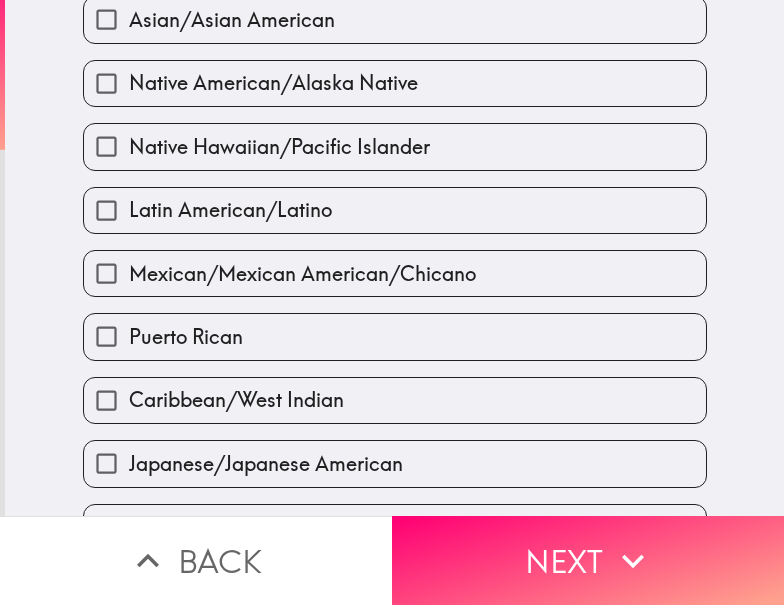 scroll, scrollTop: 500, scrollLeft: 0, axis: vertical 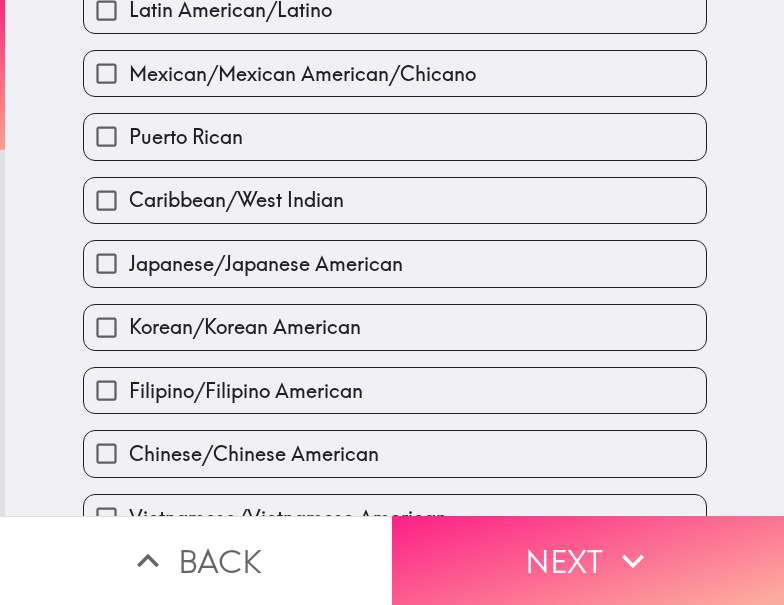 click on "Next" at bounding box center (588, 560) 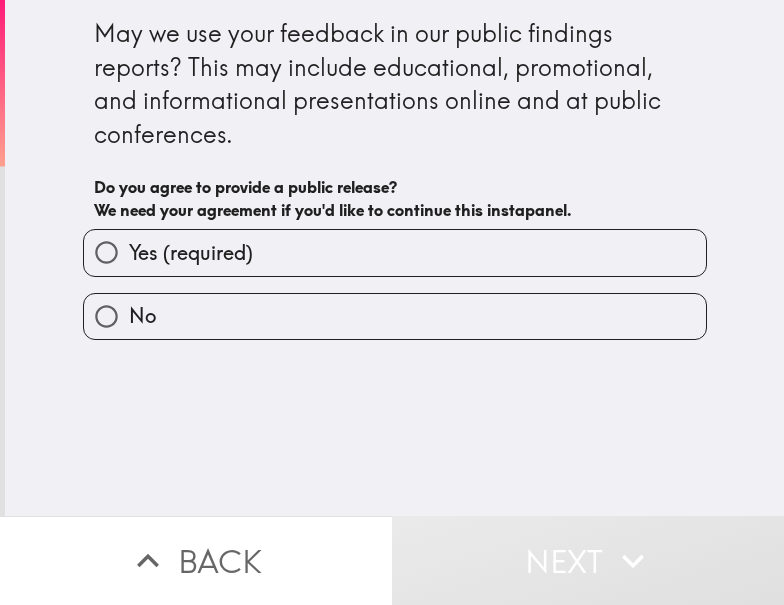 scroll, scrollTop: 0, scrollLeft: 0, axis: both 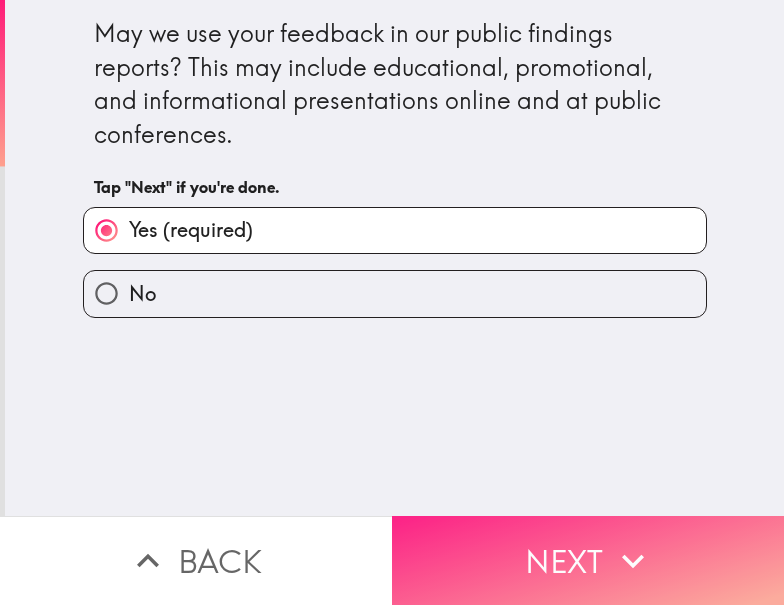 click on "Next" at bounding box center [588, 560] 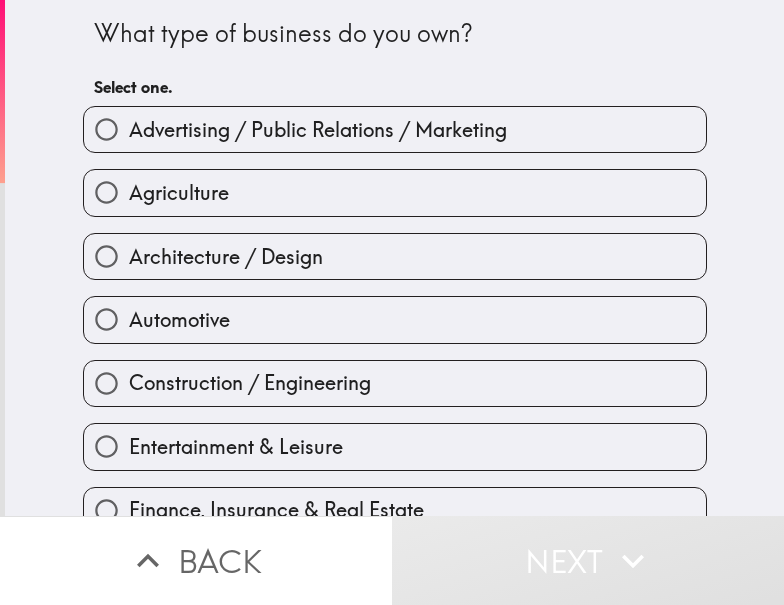 type 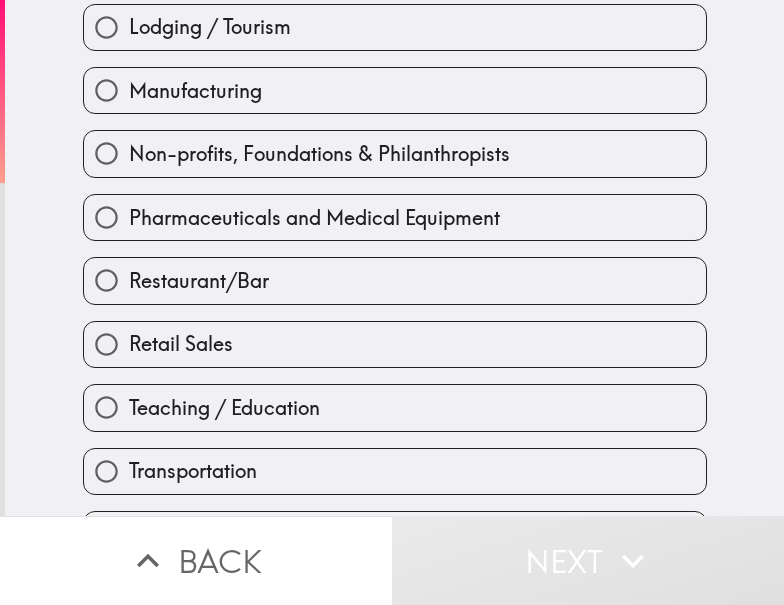 scroll, scrollTop: 859, scrollLeft: 0, axis: vertical 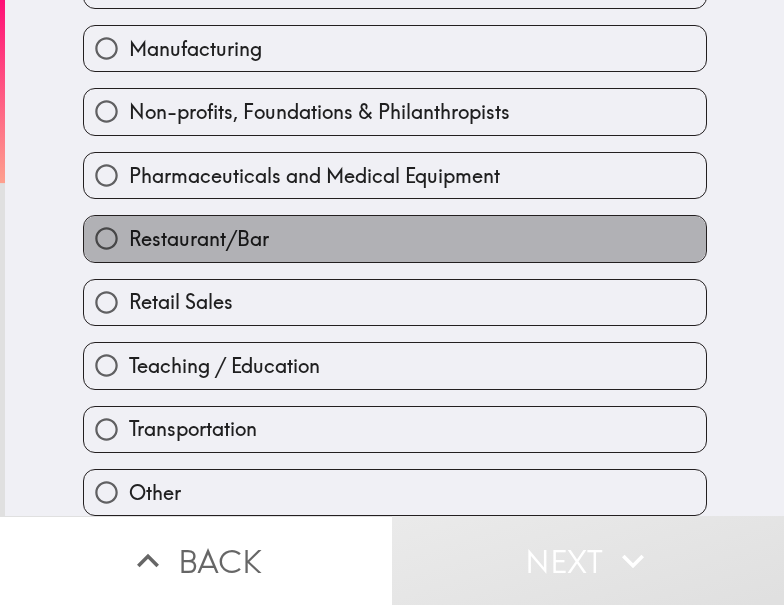 click on "Restaurant/Bar" at bounding box center (395, 238) 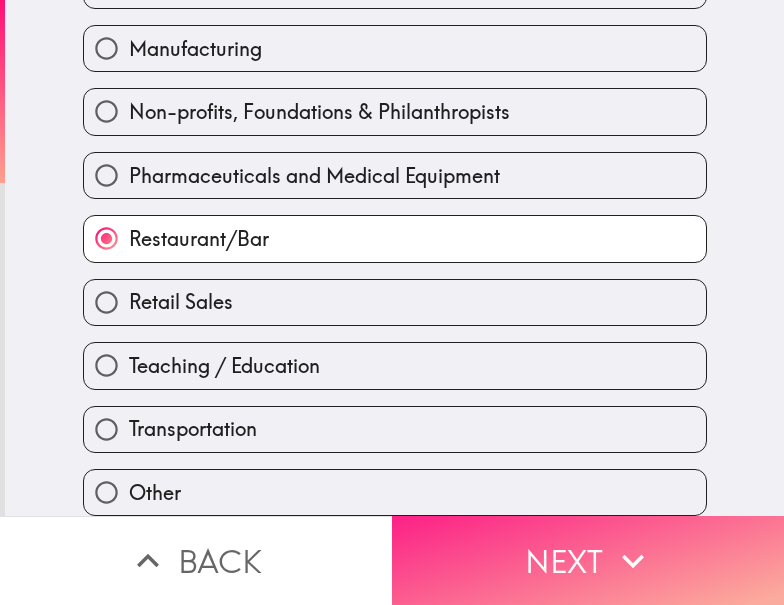 click on "Next" at bounding box center [588, 560] 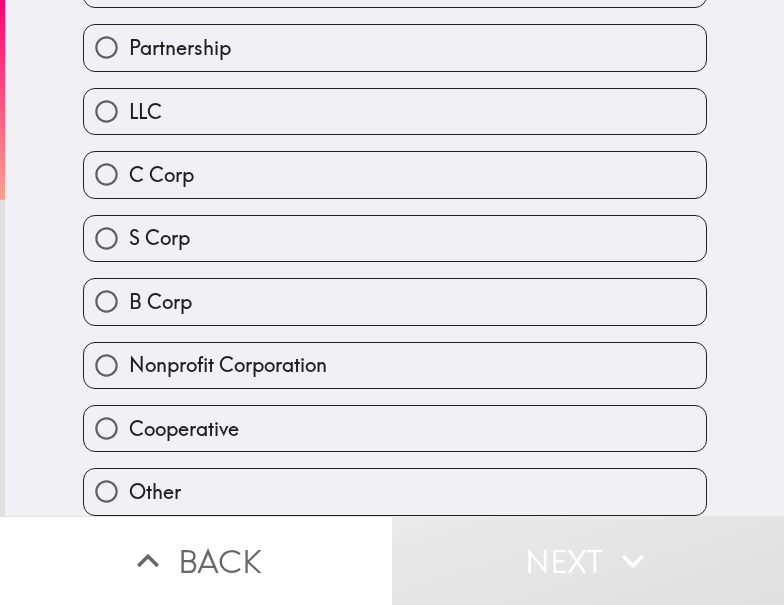 scroll, scrollTop: 162, scrollLeft: 0, axis: vertical 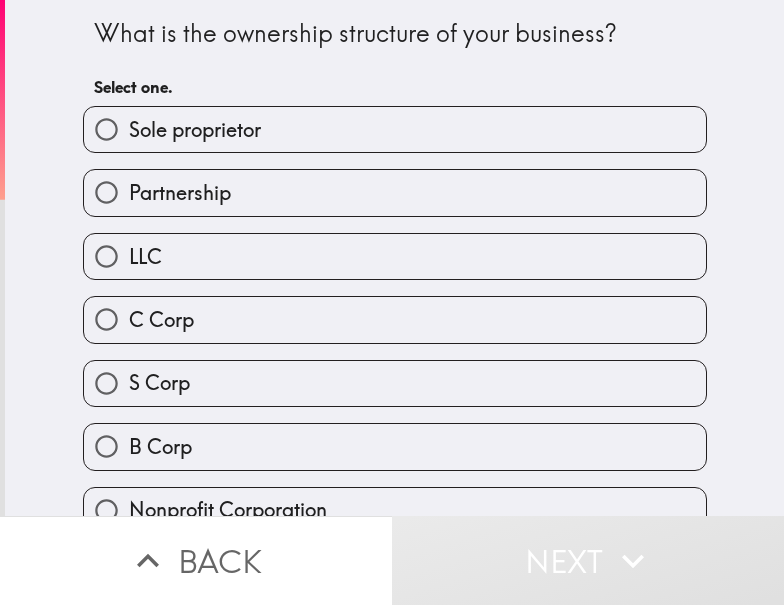 click on "Sole proprietor" at bounding box center (395, 129) 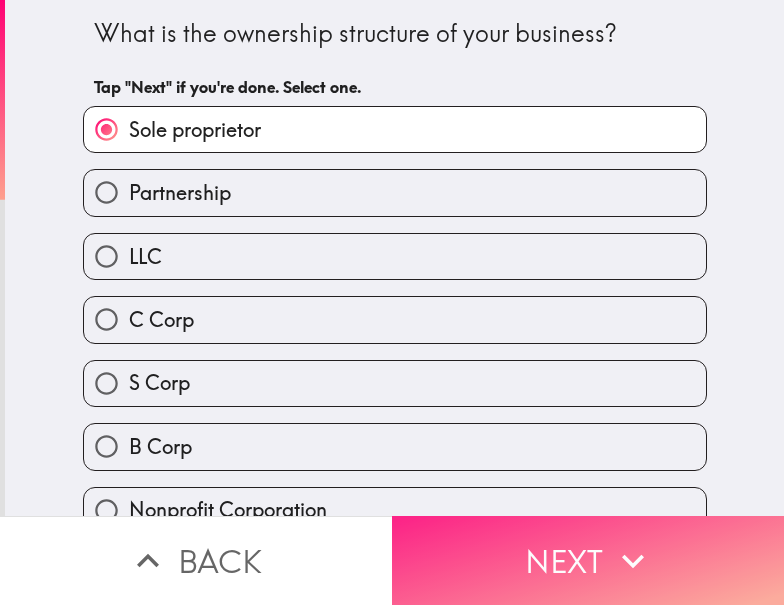 click on "Next" at bounding box center (588, 560) 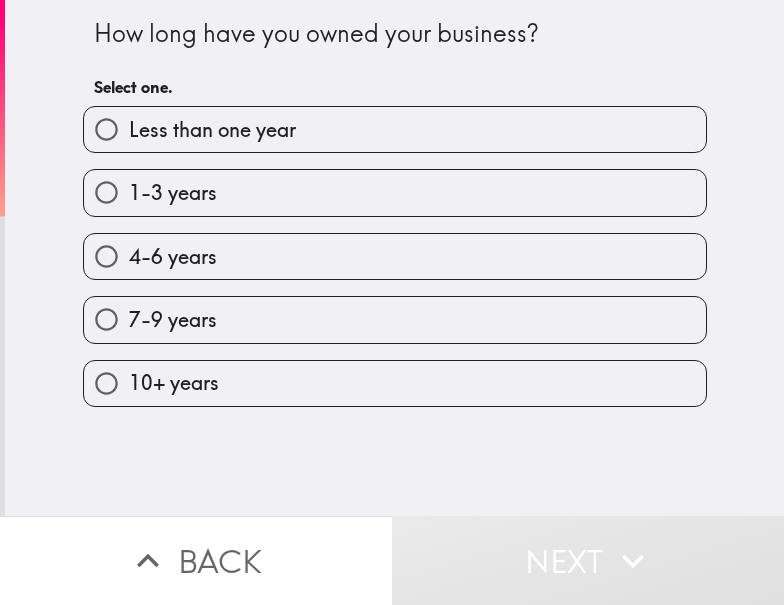 drag, startPoint x: 332, startPoint y: 258, endPoint x: 363, endPoint y: 292, distance: 46.010868 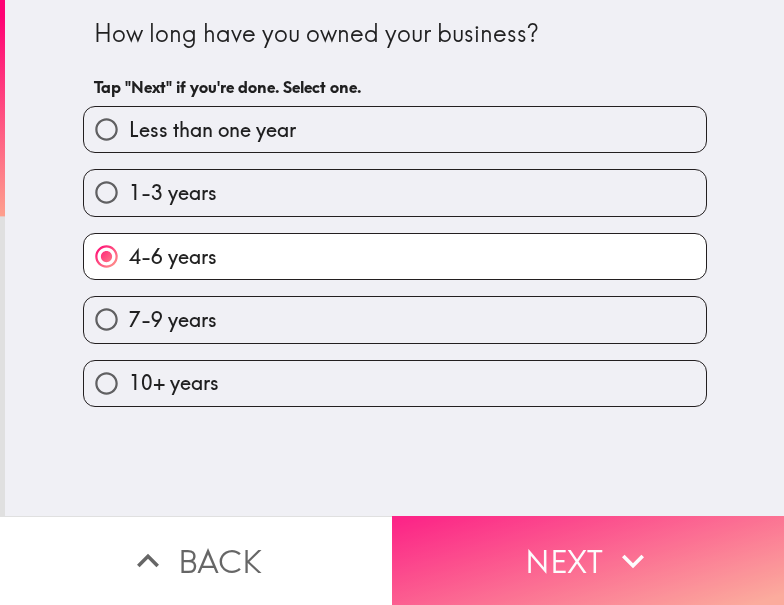 click on "Next" at bounding box center [588, 560] 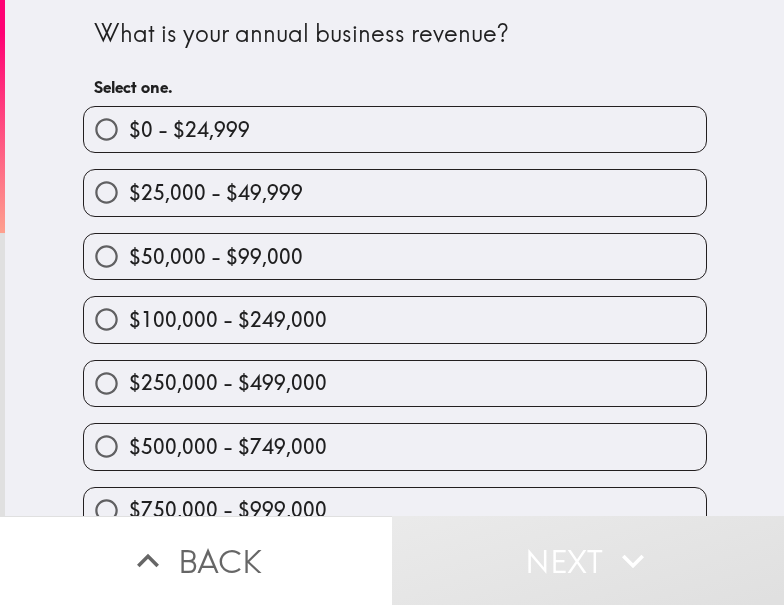 scroll, scrollTop: 98, scrollLeft: 0, axis: vertical 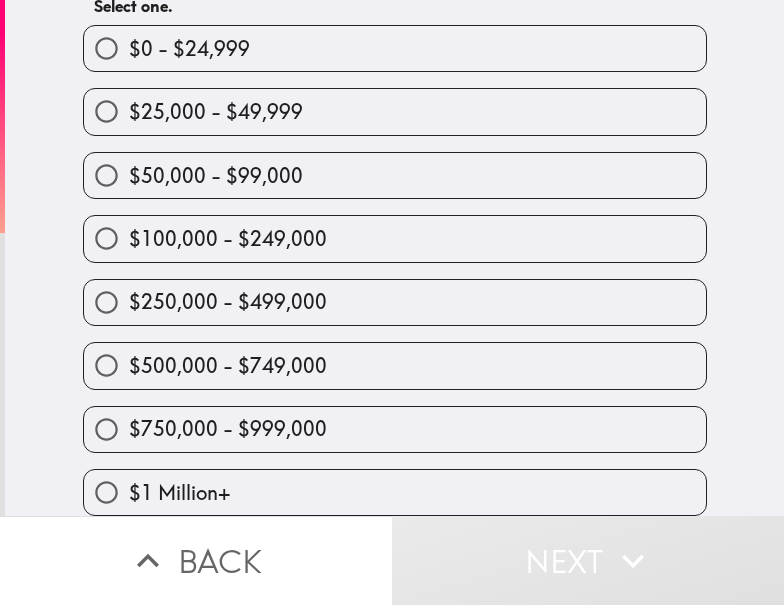 click on "$250,000 - $499,000" at bounding box center (395, 302) 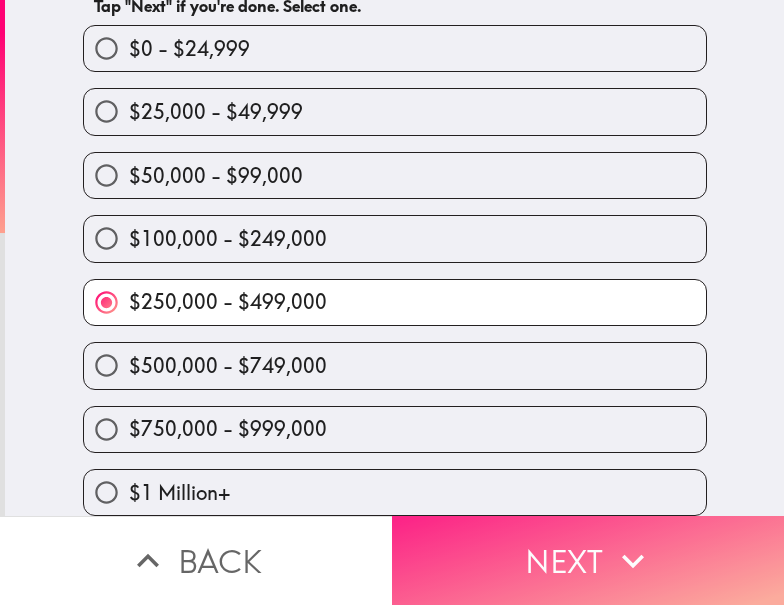 click on "Next" at bounding box center (588, 560) 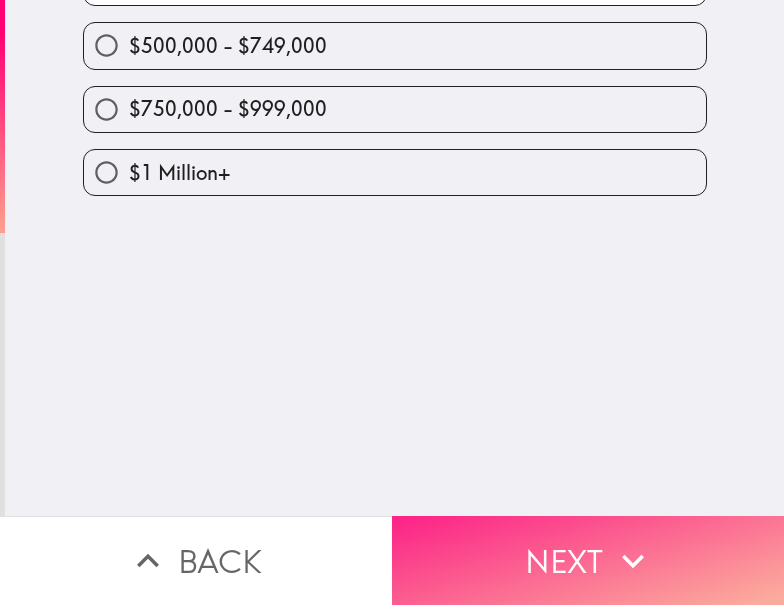 scroll, scrollTop: 0, scrollLeft: 0, axis: both 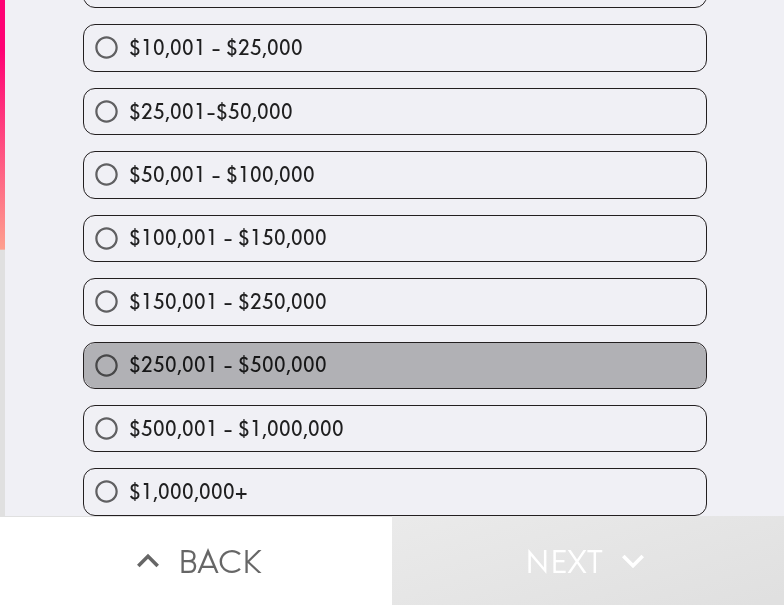 click on "$250,001 - $500,000" at bounding box center (395, 365) 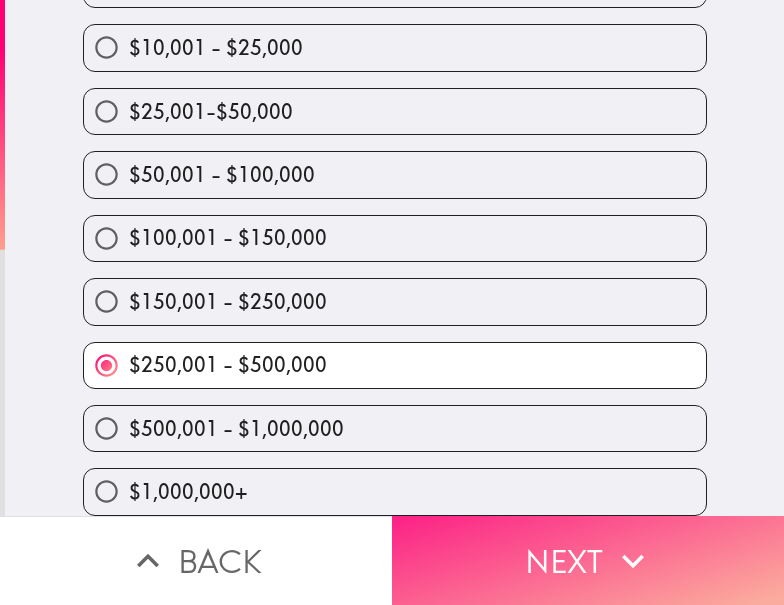 drag, startPoint x: 554, startPoint y: 543, endPoint x: 542, endPoint y: 569, distance: 28.635643 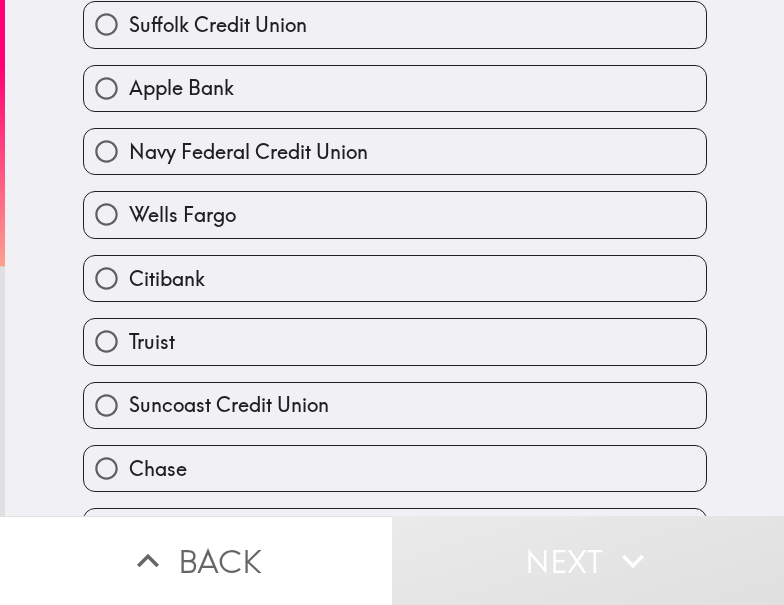 scroll, scrollTop: 619, scrollLeft: 0, axis: vertical 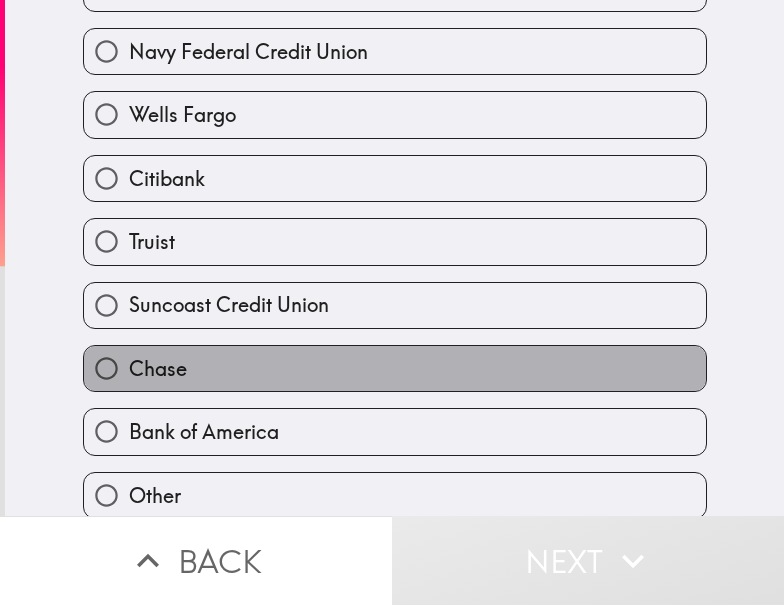 click on "Chase" at bounding box center [395, 368] 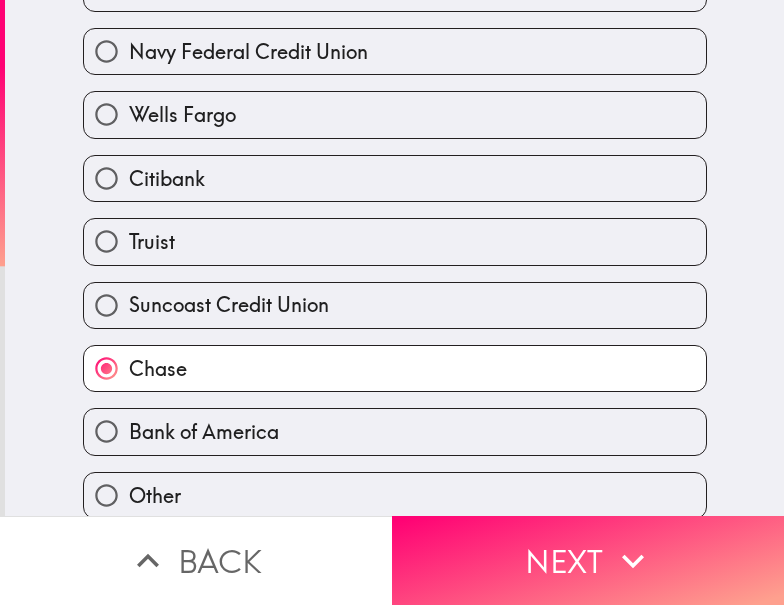 drag, startPoint x: 527, startPoint y: 544, endPoint x: 429, endPoint y: 590, distance: 108.25895 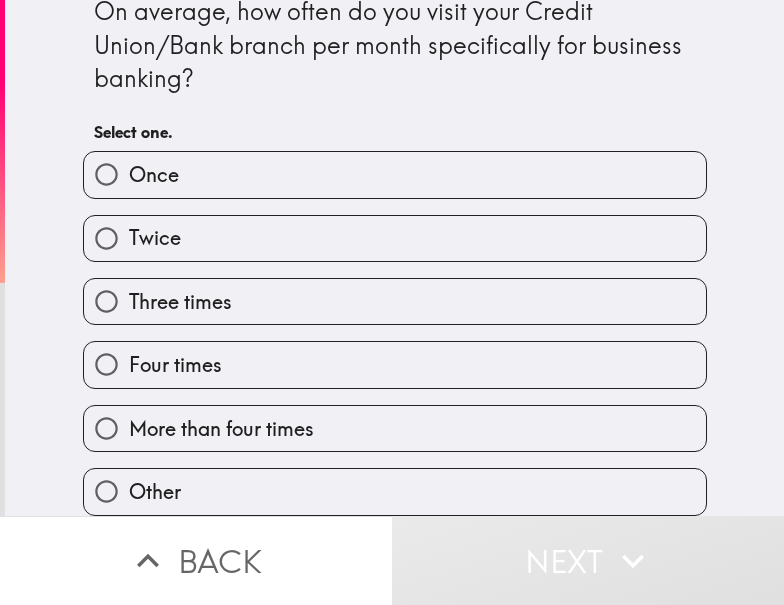 click on "Four times" at bounding box center [395, 364] 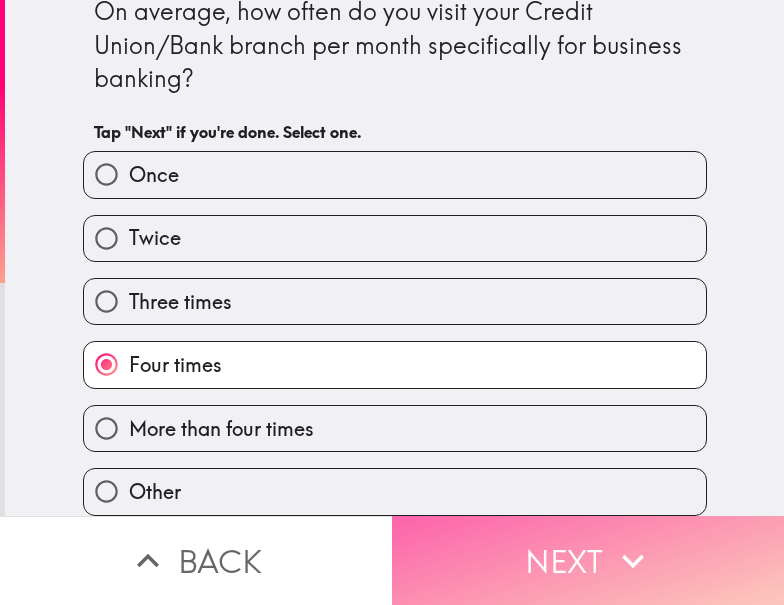 click on "Next" at bounding box center (588, 560) 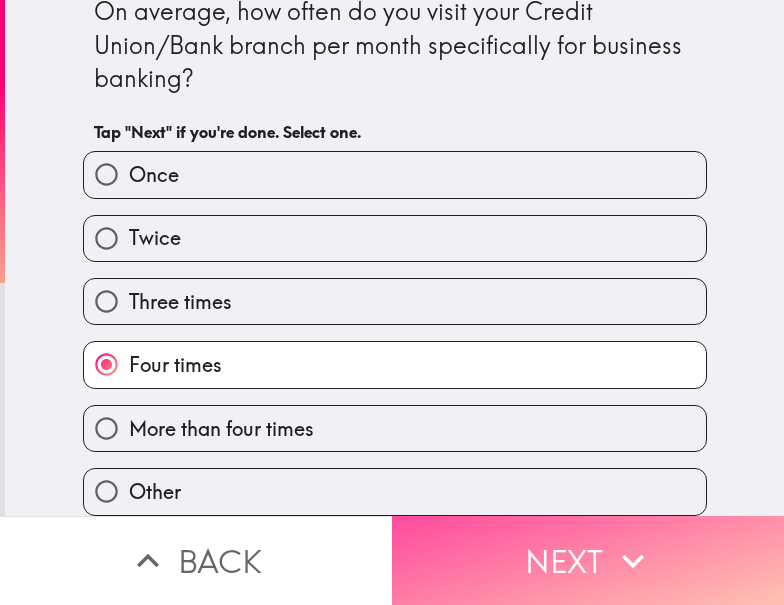 scroll, scrollTop: 0, scrollLeft: 0, axis: both 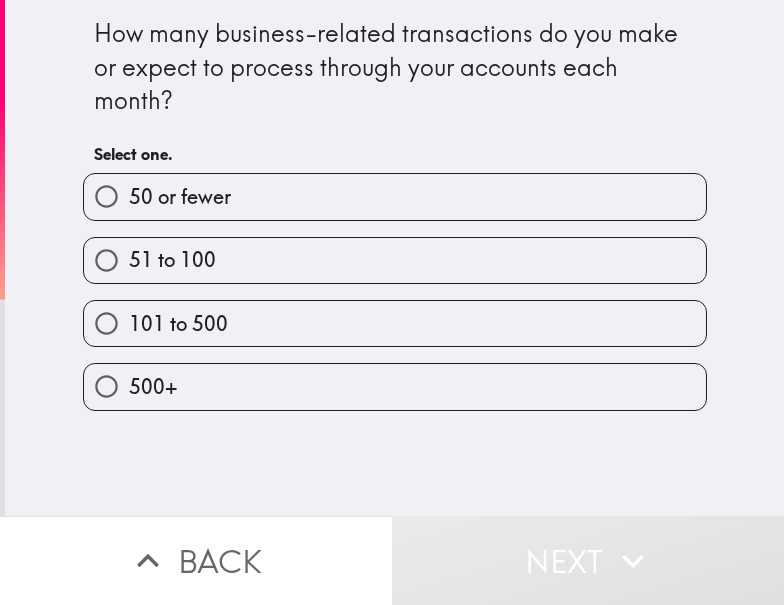 click on "51 to 100" at bounding box center [395, 260] 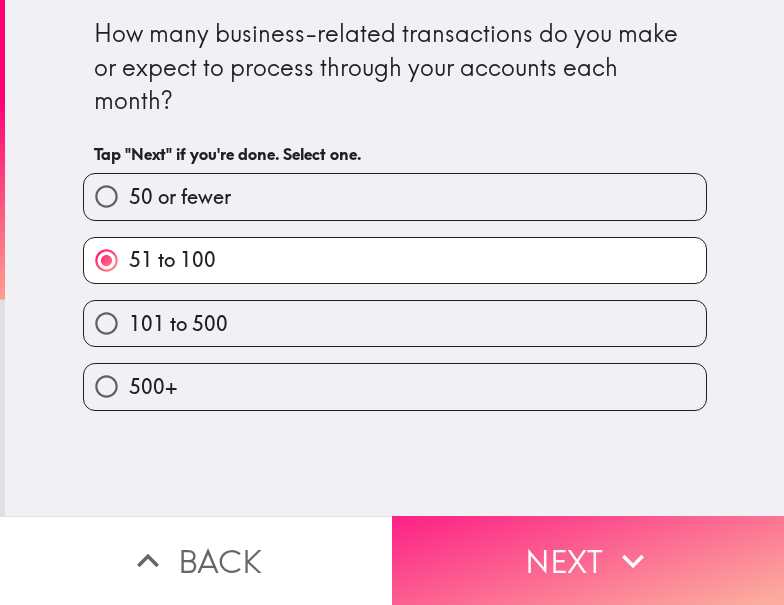 drag, startPoint x: 508, startPoint y: 534, endPoint x: 495, endPoint y: 555, distance: 24.698177 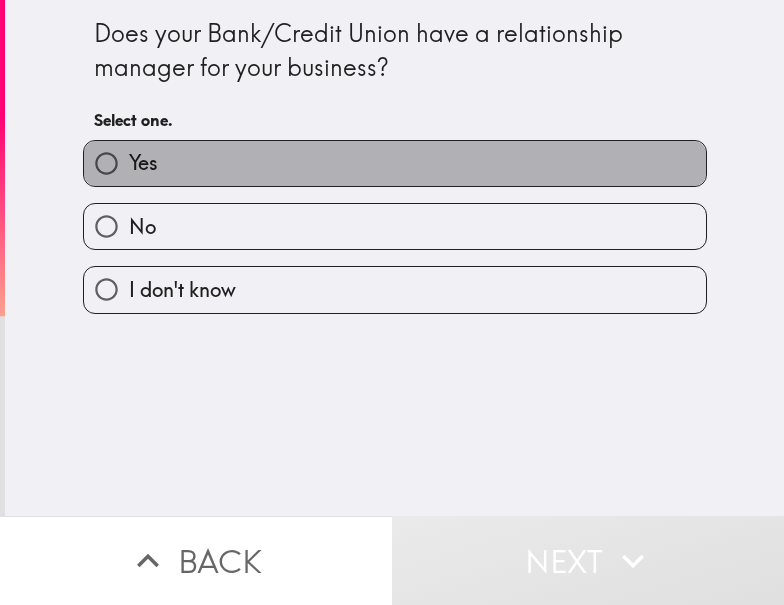 click on "Yes" at bounding box center (395, 163) 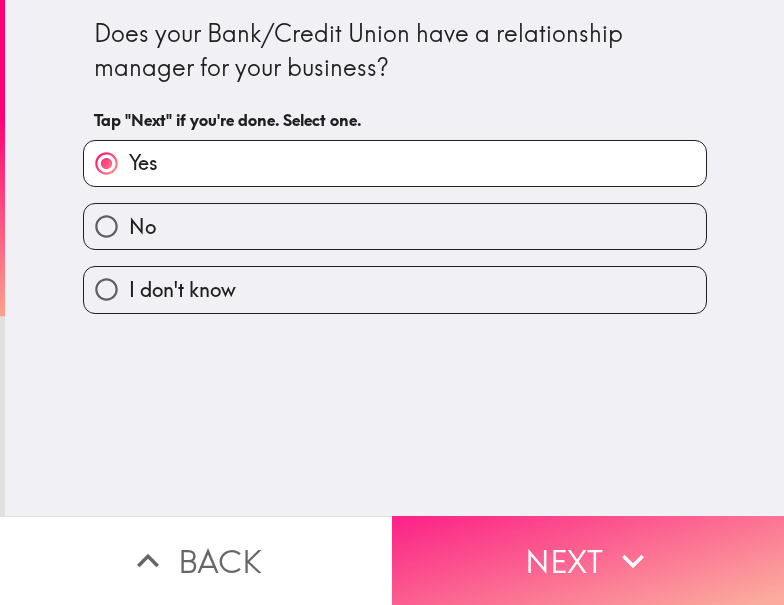 click on "Next" at bounding box center [588, 560] 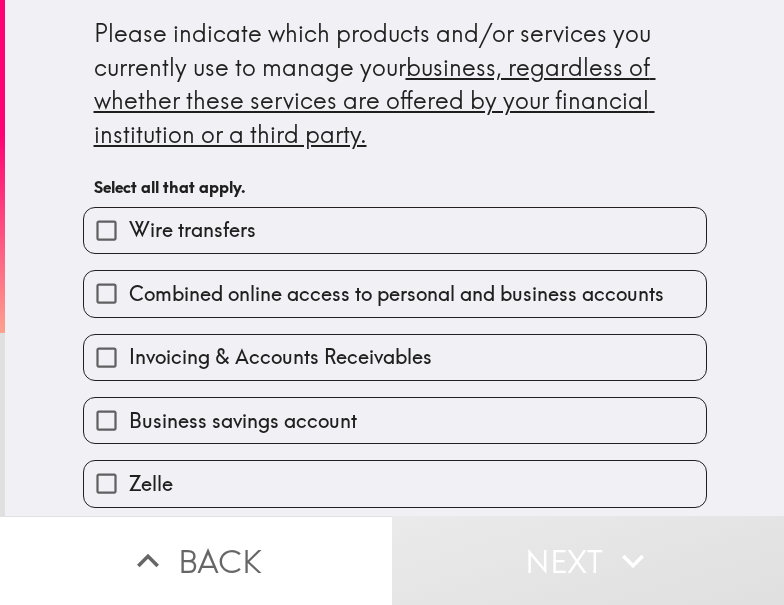 click on "Combined online access to personal and business accounts" at bounding box center [396, 294] 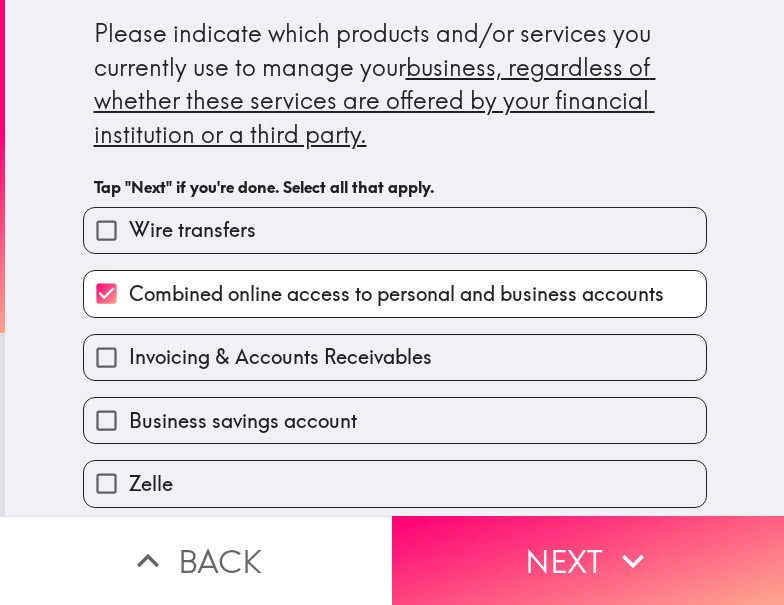 click on "Business savings account" at bounding box center (387, 412) 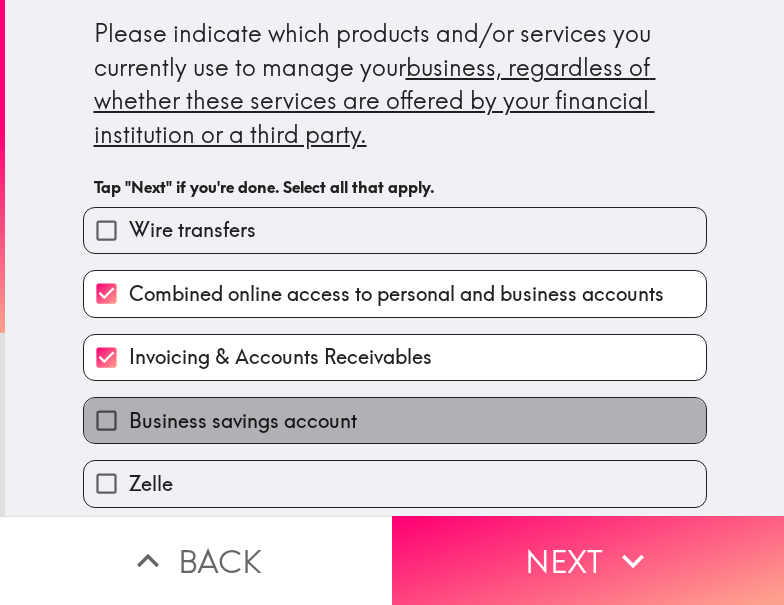 click on "Business savings account" at bounding box center (243, 421) 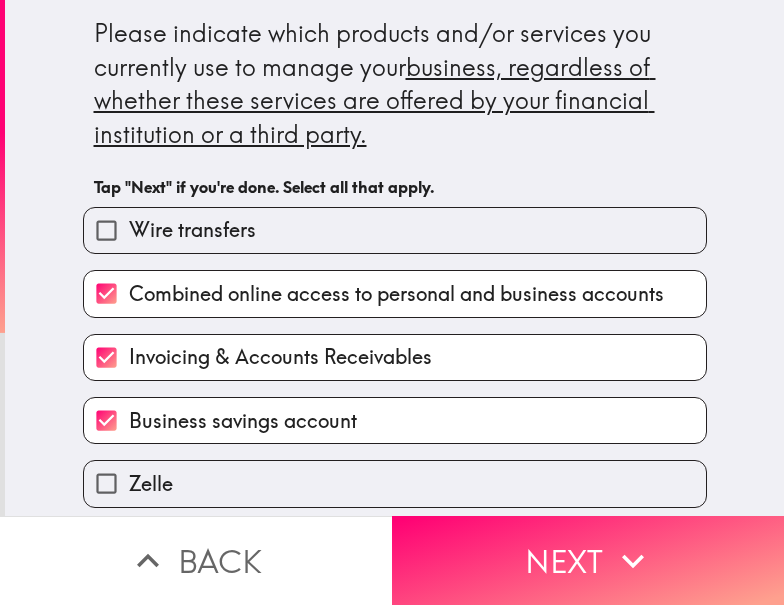click on "Wire transfers" at bounding box center [395, 230] 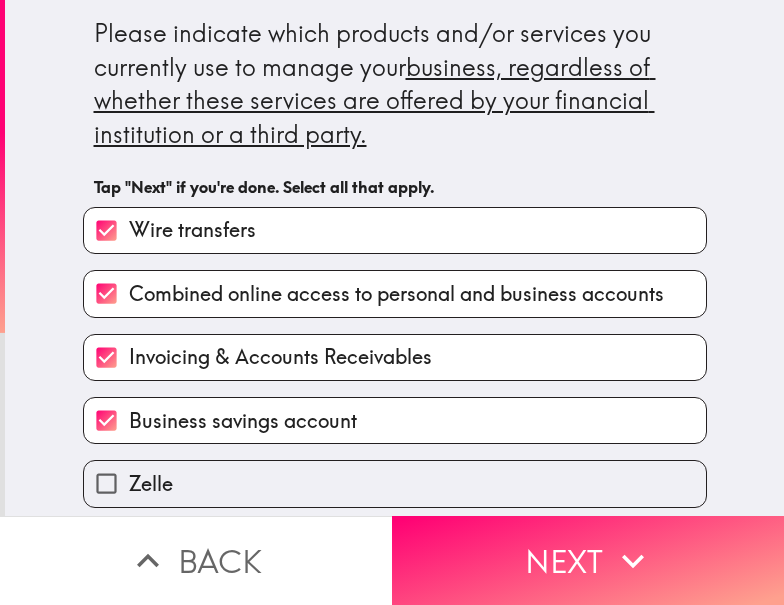 click on "Zelle" at bounding box center (395, 483) 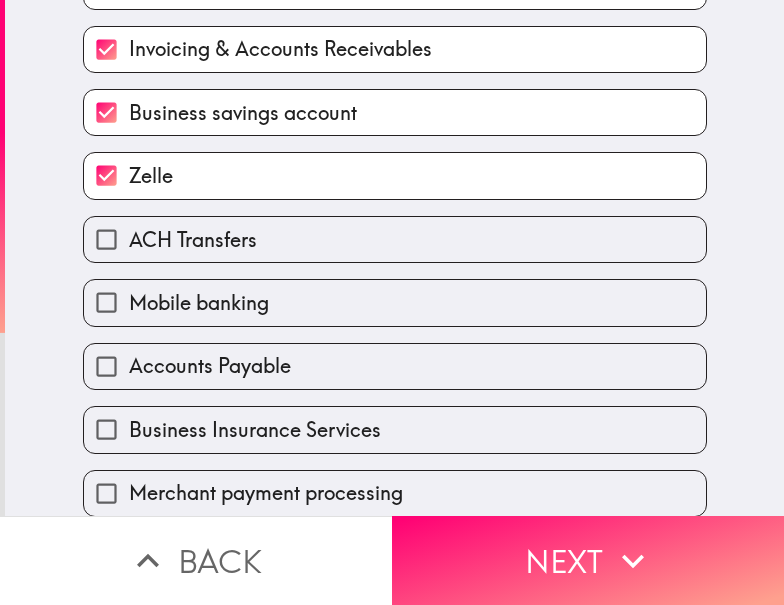 scroll, scrollTop: 408, scrollLeft: 0, axis: vertical 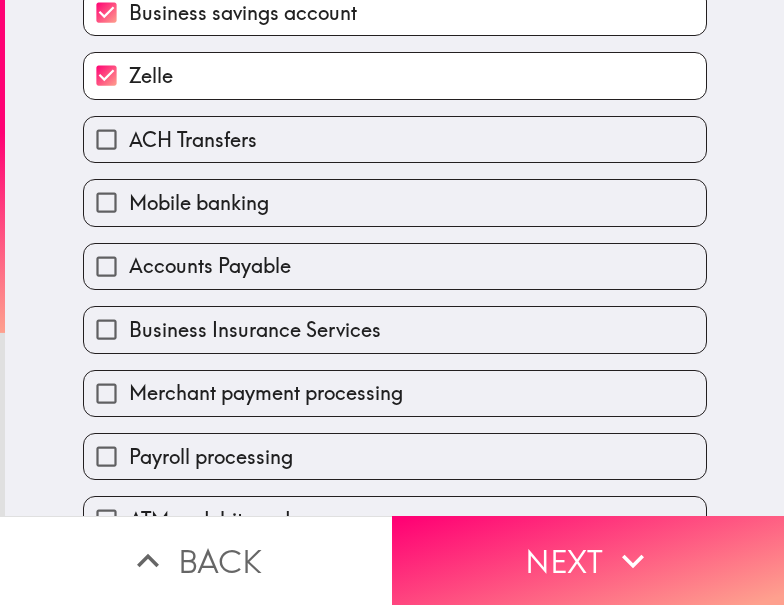 click on "ACH Transfers" at bounding box center (193, 140) 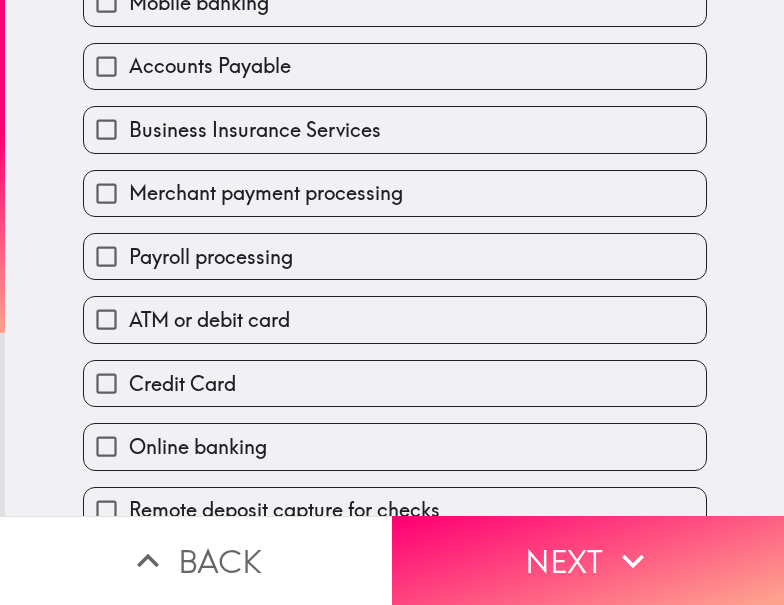 scroll, scrollTop: 707, scrollLeft: 0, axis: vertical 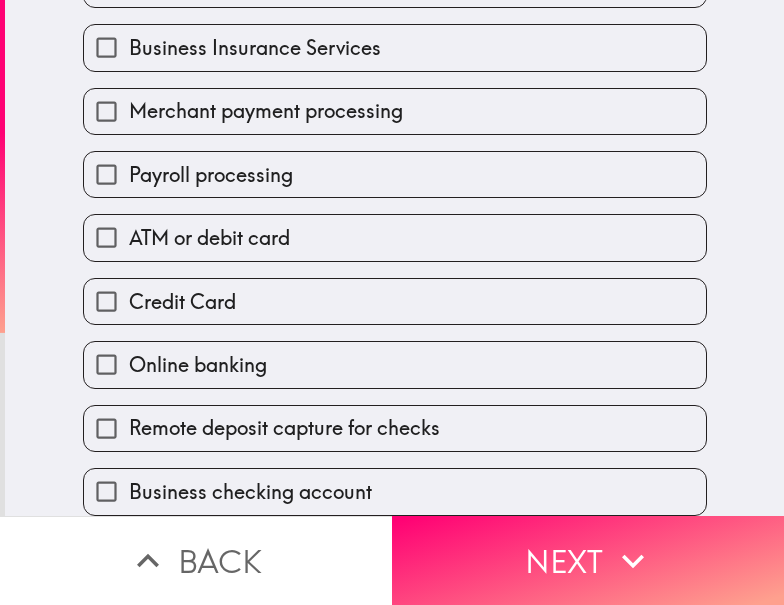 click on "Business checking account" at bounding box center (250, 492) 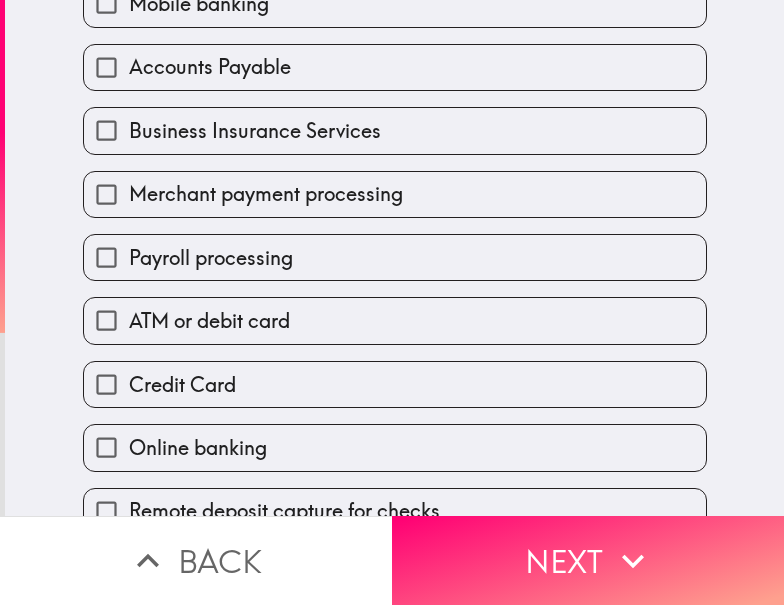 scroll, scrollTop: 507, scrollLeft: 0, axis: vertical 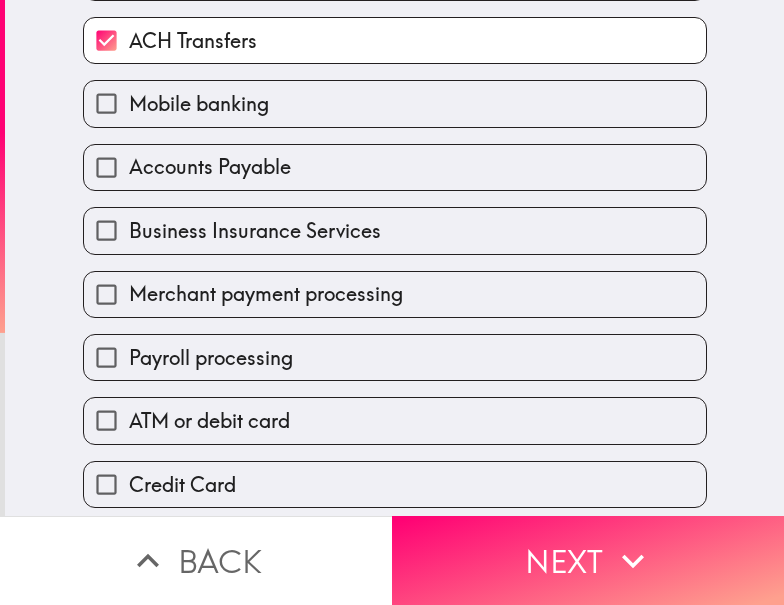 click on "Business Insurance Services" at bounding box center [255, 231] 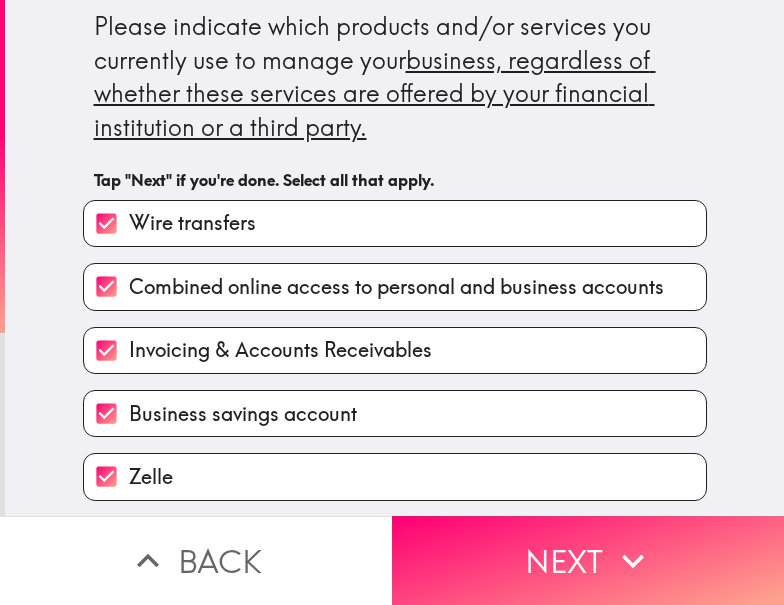 scroll, scrollTop: 0, scrollLeft: 0, axis: both 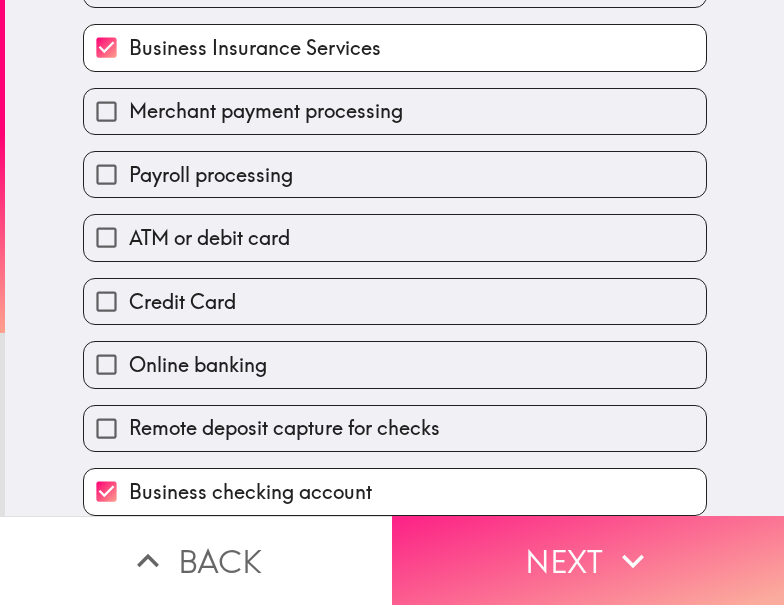 click on "Next" at bounding box center [588, 560] 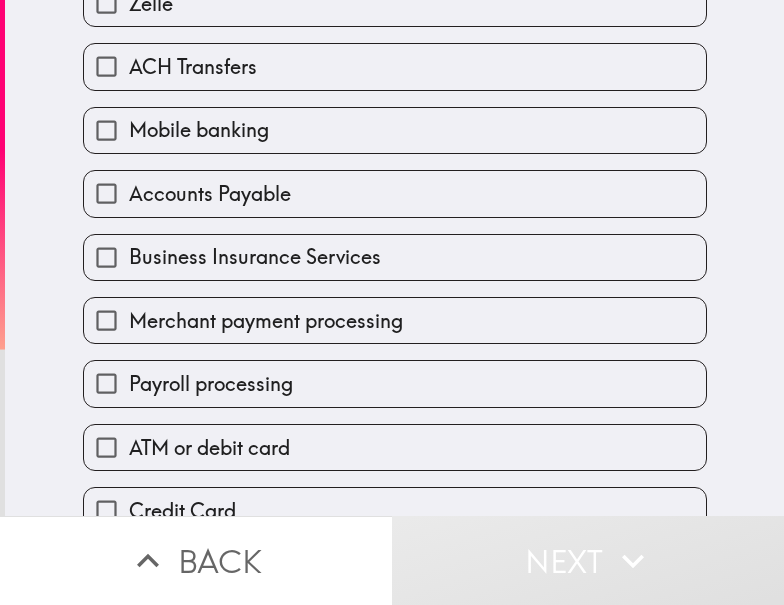 scroll, scrollTop: 747, scrollLeft: 0, axis: vertical 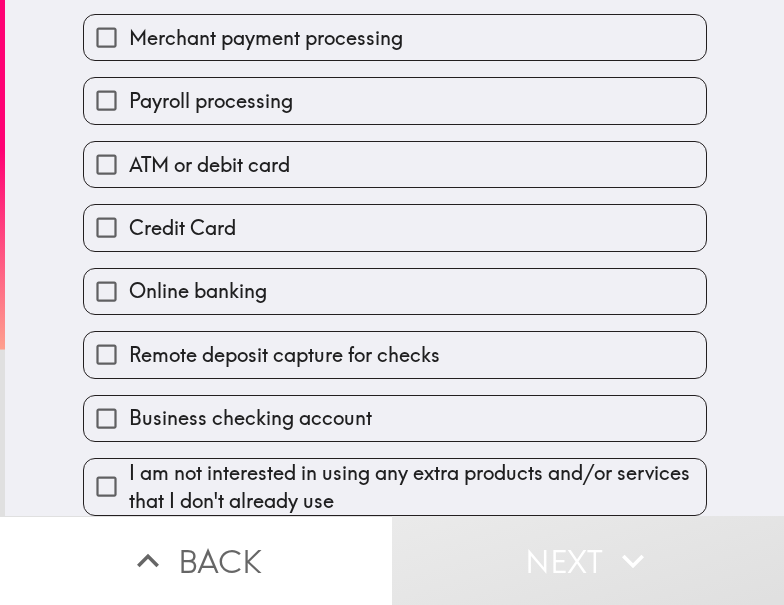 click on "ATM or debit card" at bounding box center (209, 165) 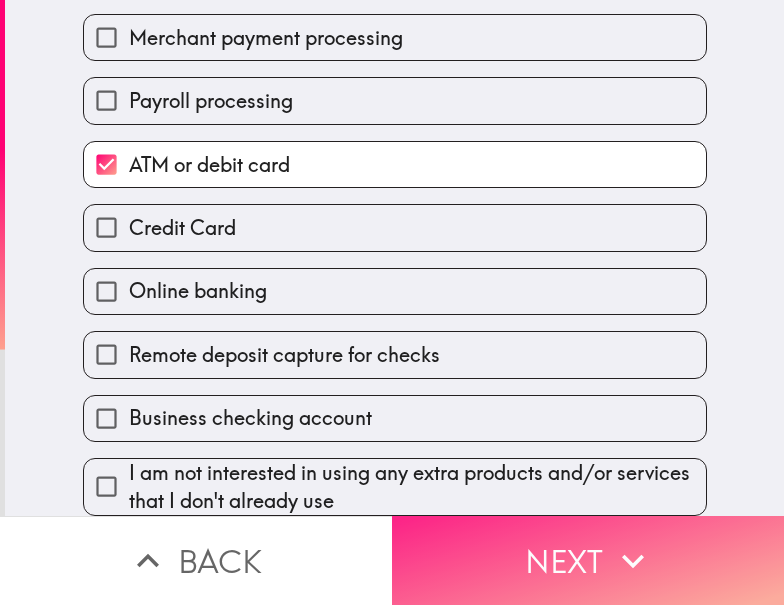 click on "Next" at bounding box center (588, 560) 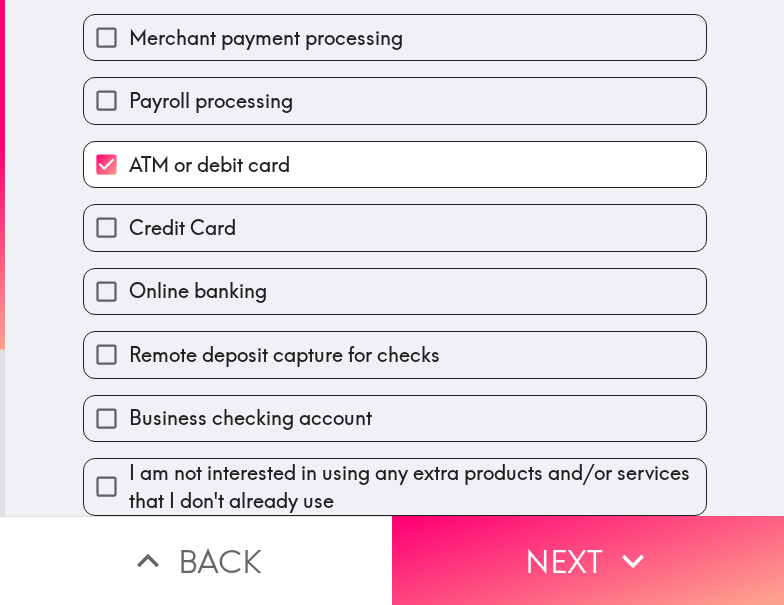 scroll, scrollTop: 0, scrollLeft: 0, axis: both 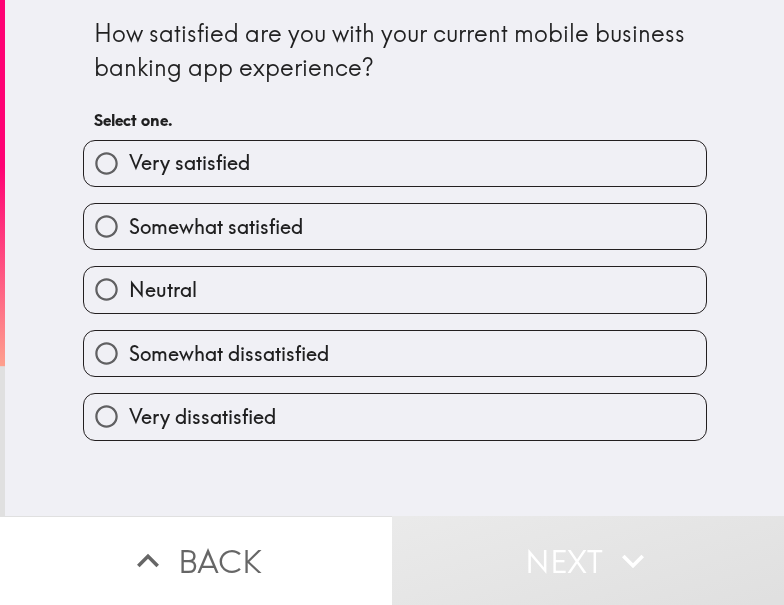 click on "Very satisfied" at bounding box center [395, 163] 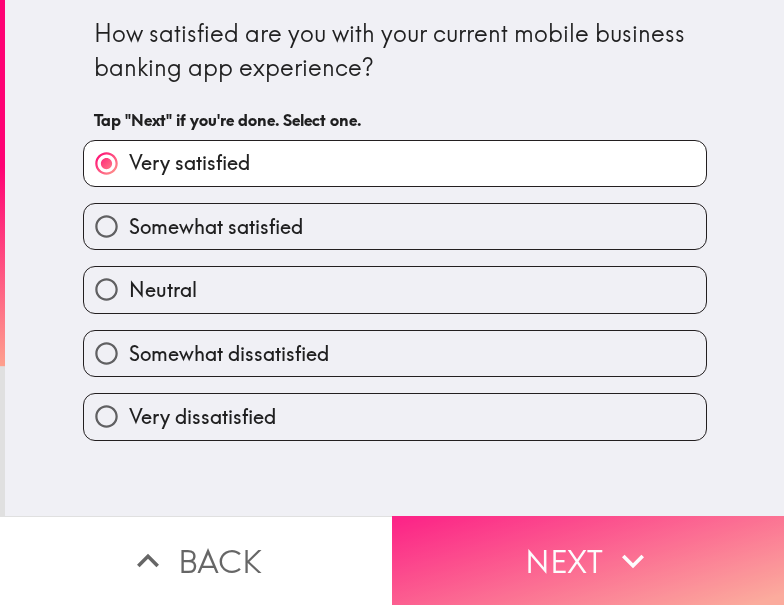 click on "Next" at bounding box center (588, 560) 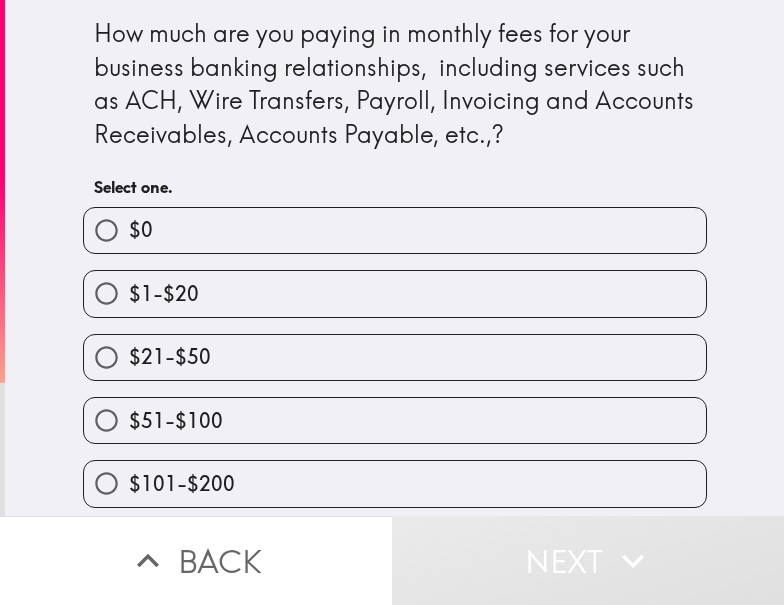 click on "$51-$100" at bounding box center (395, 420) 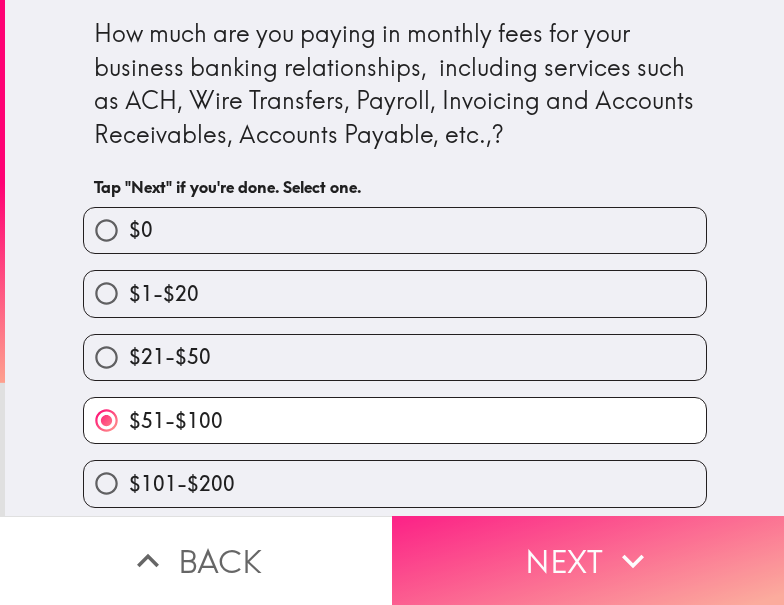 click on "Next" at bounding box center [588, 560] 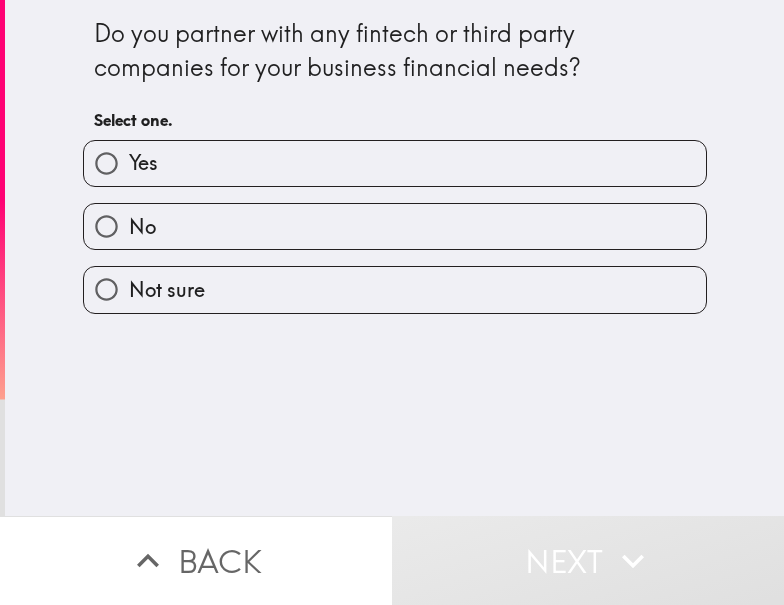 click on "Yes" at bounding box center [395, 163] 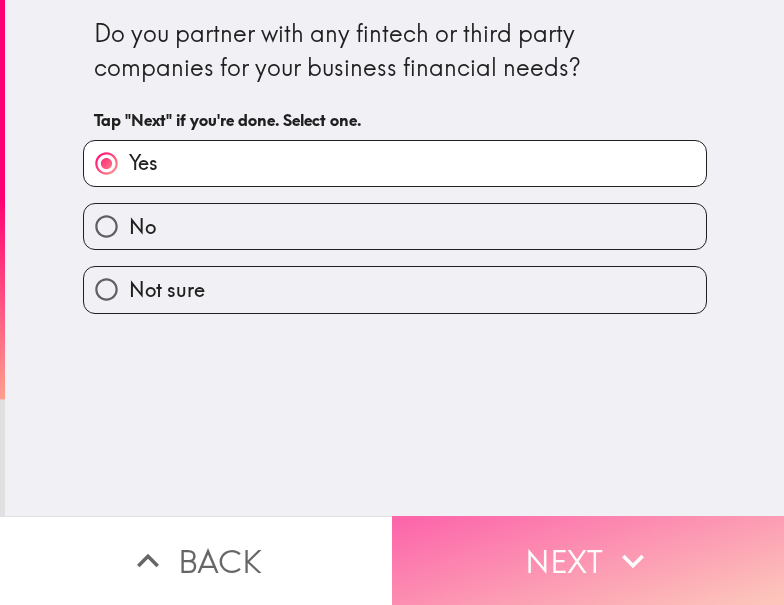 click on "Next" at bounding box center (588, 560) 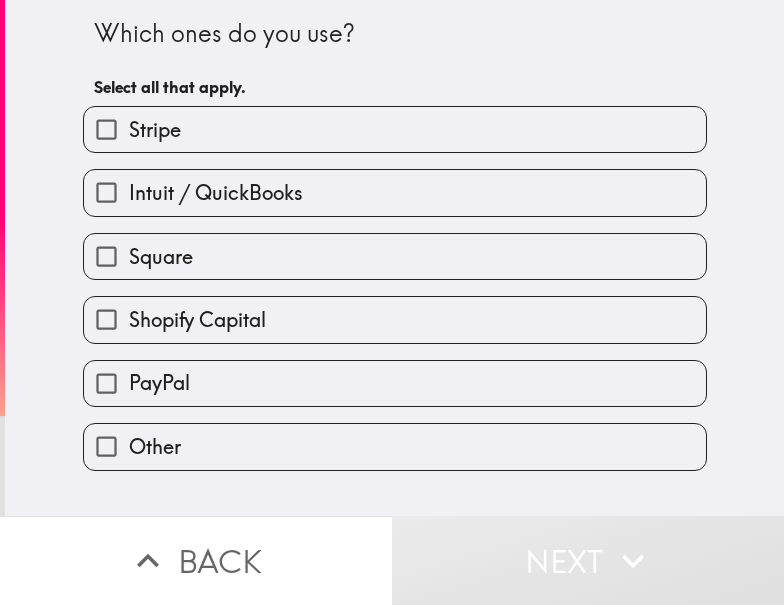 click on "Stripe" at bounding box center (395, 129) 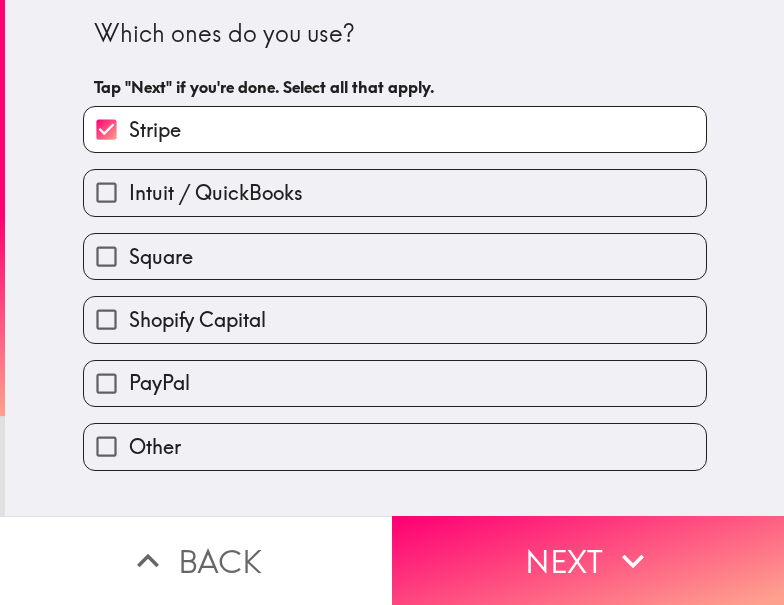 click on "Intuit / QuickBooks" at bounding box center [216, 193] 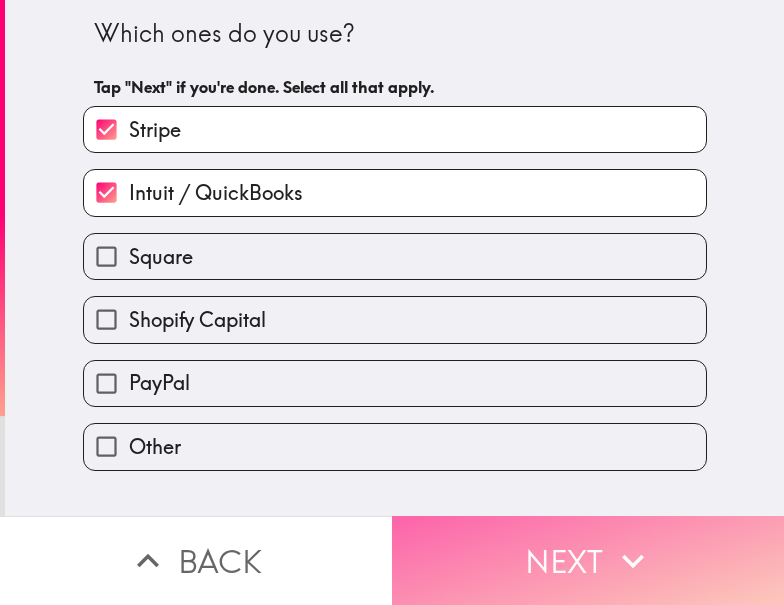 click on "Next" at bounding box center (588, 560) 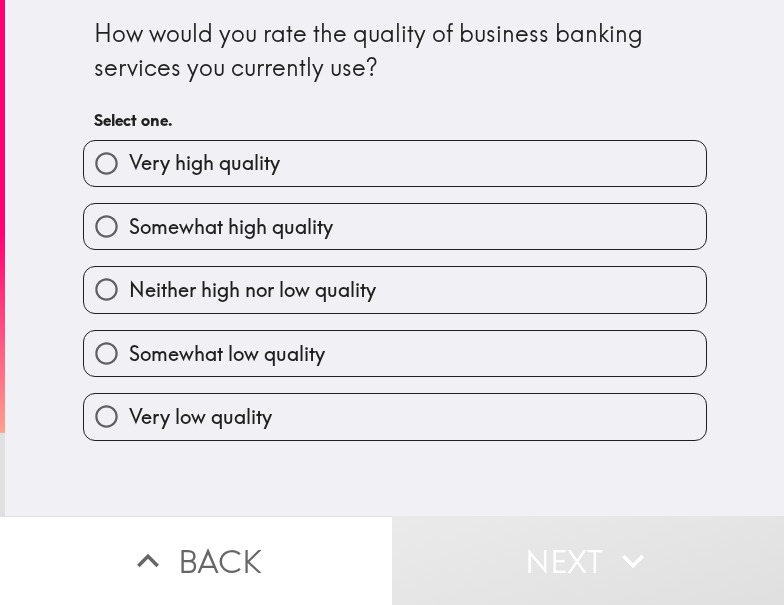 click on "Somewhat high quality" at bounding box center (231, 227) 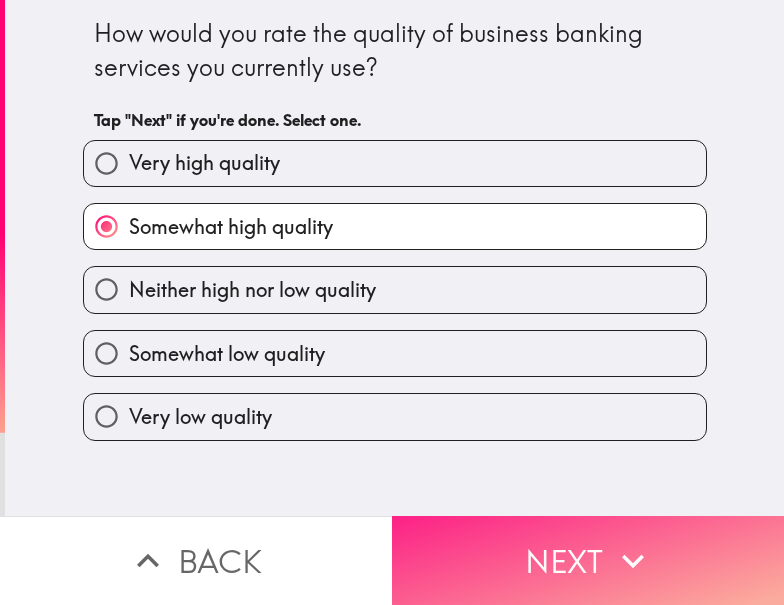 click on "Next" at bounding box center (588, 560) 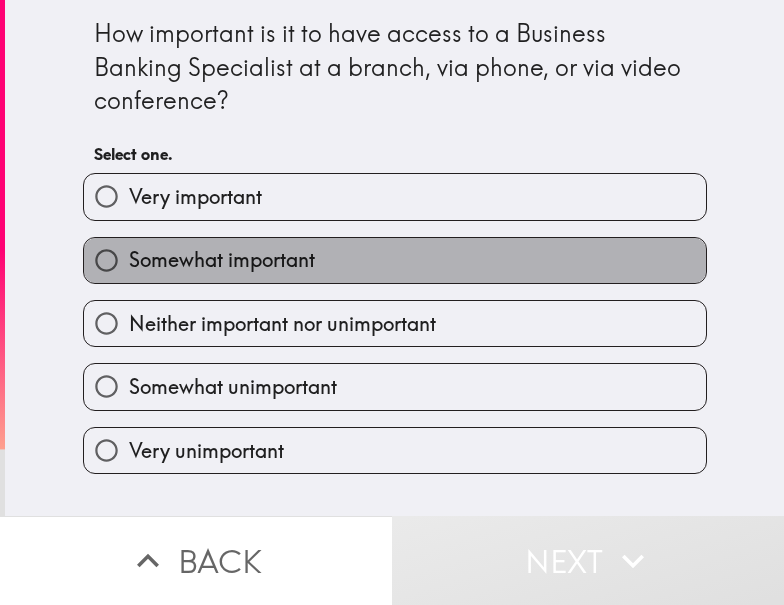 click on "Somewhat important" at bounding box center [222, 260] 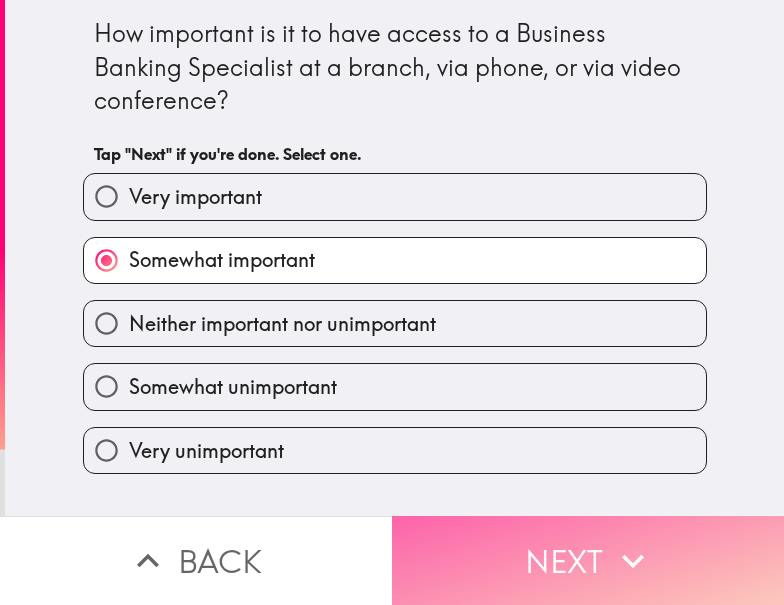 click on "Next" at bounding box center [588, 560] 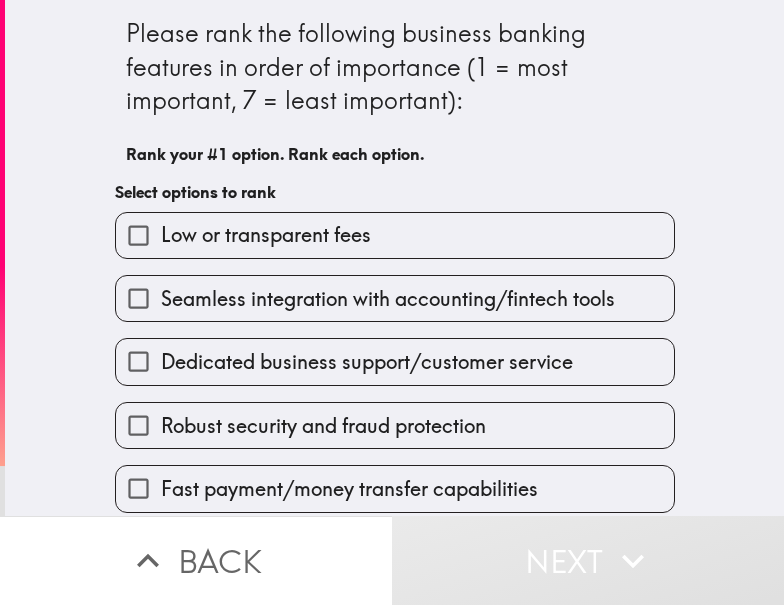 click on "Robust security and fraud protection" at bounding box center [387, 417] 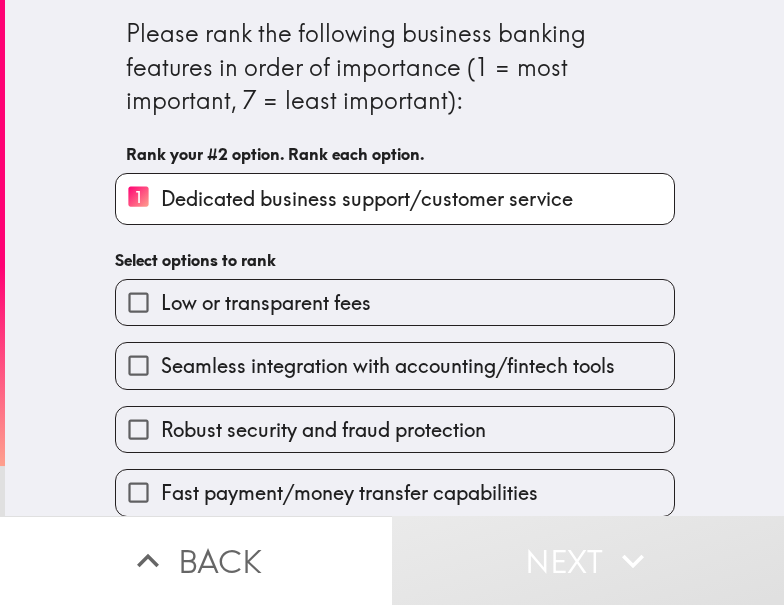 click on "Low or transparent fees" at bounding box center (395, 302) 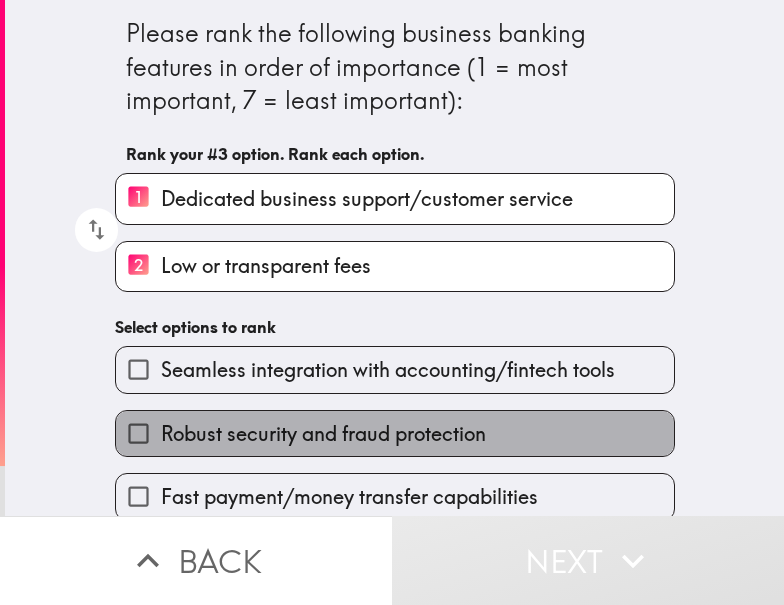 click on "Robust security and fraud protection" at bounding box center [323, 434] 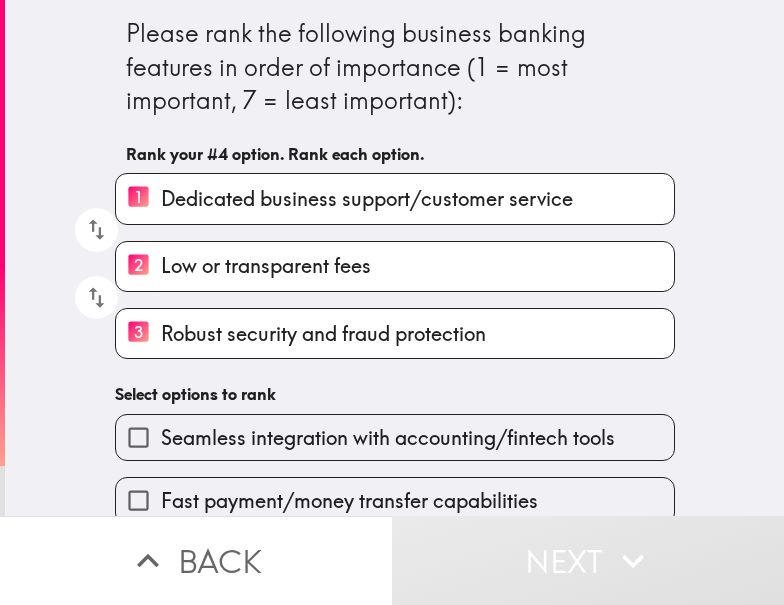 scroll, scrollTop: 153, scrollLeft: 0, axis: vertical 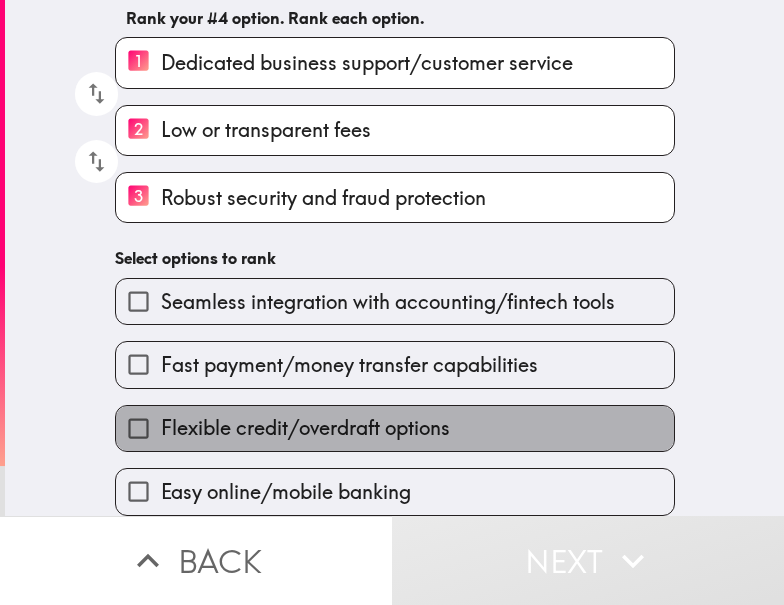 click on "Flexible credit/overdraft options" at bounding box center (395, 428) 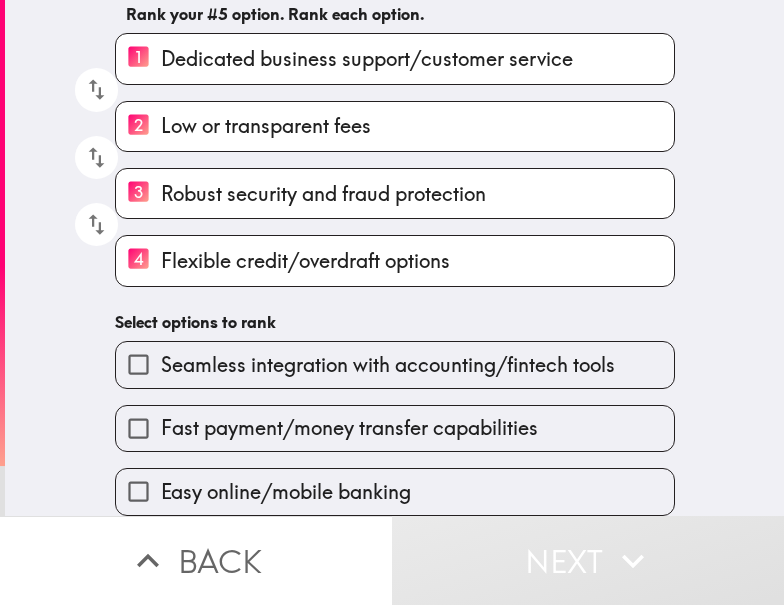 click on "Fast payment/money transfer capabilities" at bounding box center [387, 420] 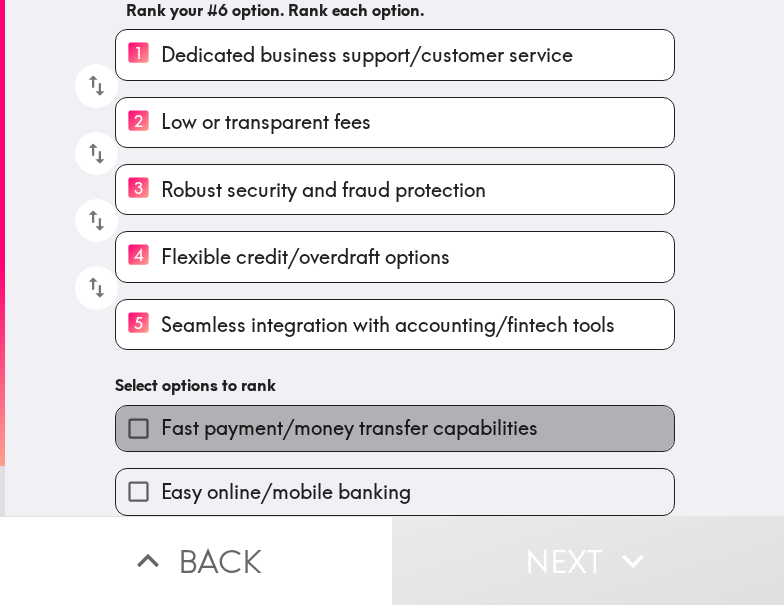 click on "Fast payment/money transfer capabilities" at bounding box center [395, 428] 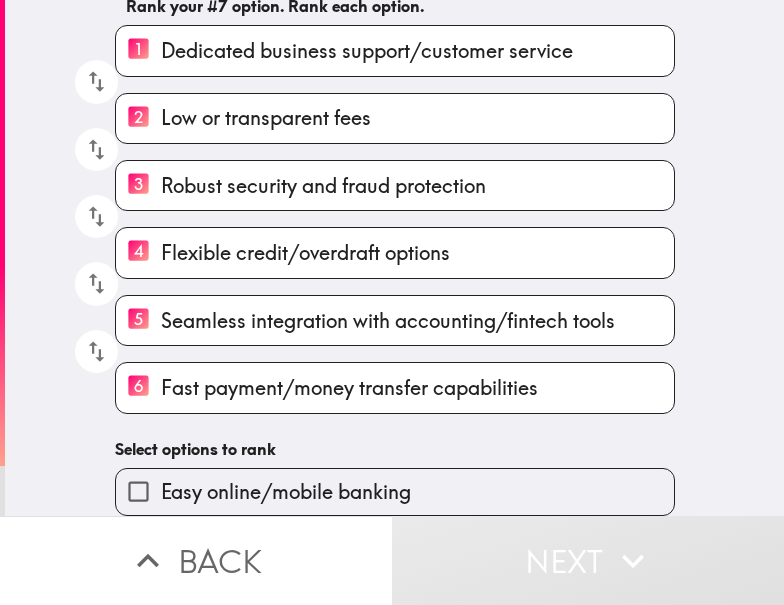 click on "Easy online/mobile banking" at bounding box center (286, 492) 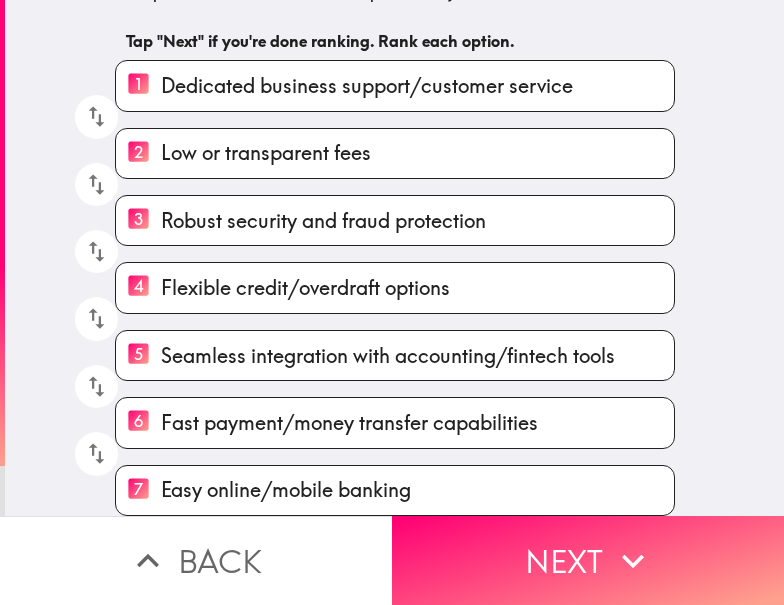 scroll, scrollTop: 130, scrollLeft: 0, axis: vertical 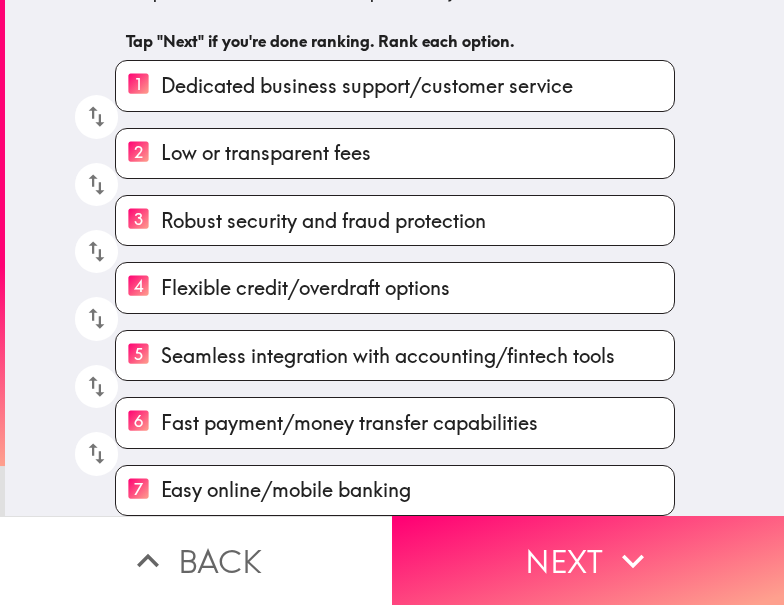 drag, startPoint x: 509, startPoint y: 550, endPoint x: 487, endPoint y: 595, distance: 50.08992 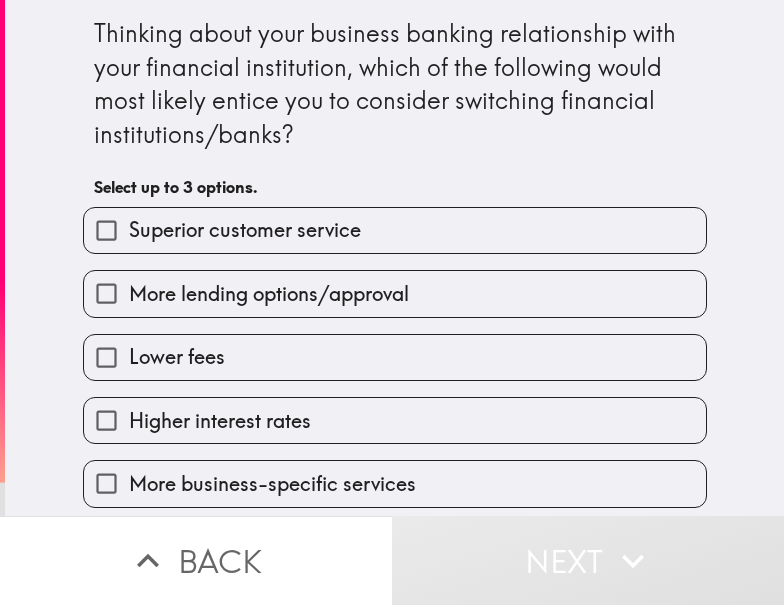 click on "Lower fees" at bounding box center (395, 357) 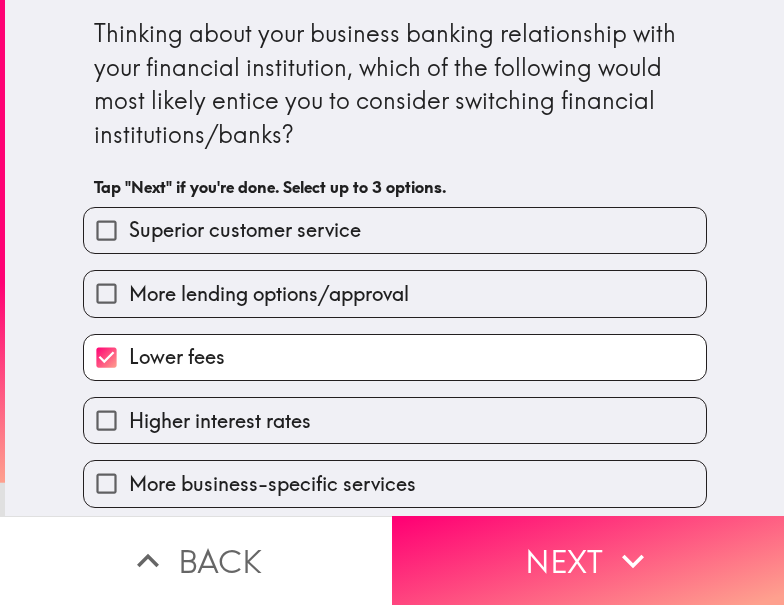 click on "Superior customer service" at bounding box center (245, 230) 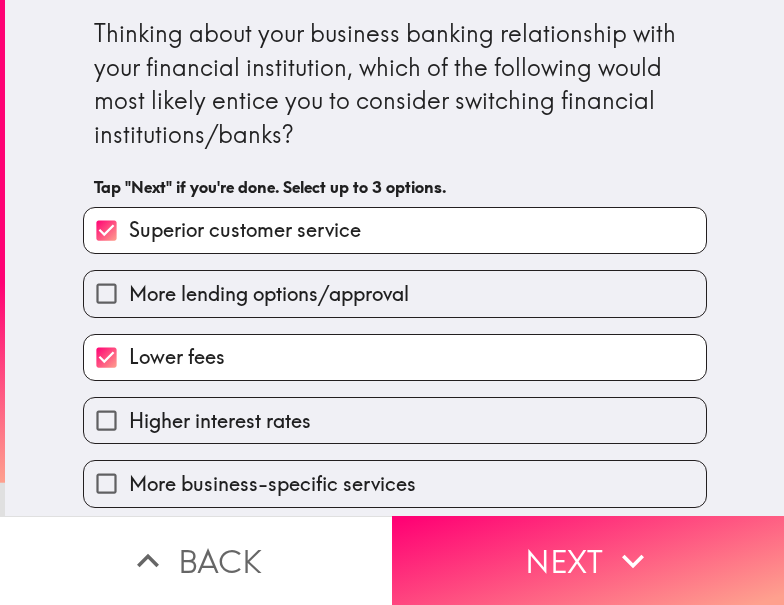 click on "More lending options/approval" at bounding box center [269, 294] 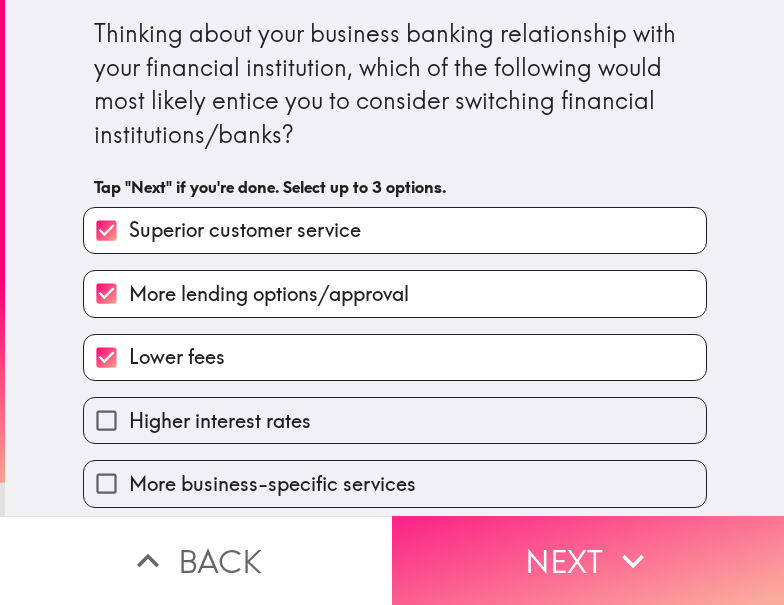 click on "Next" at bounding box center (588, 560) 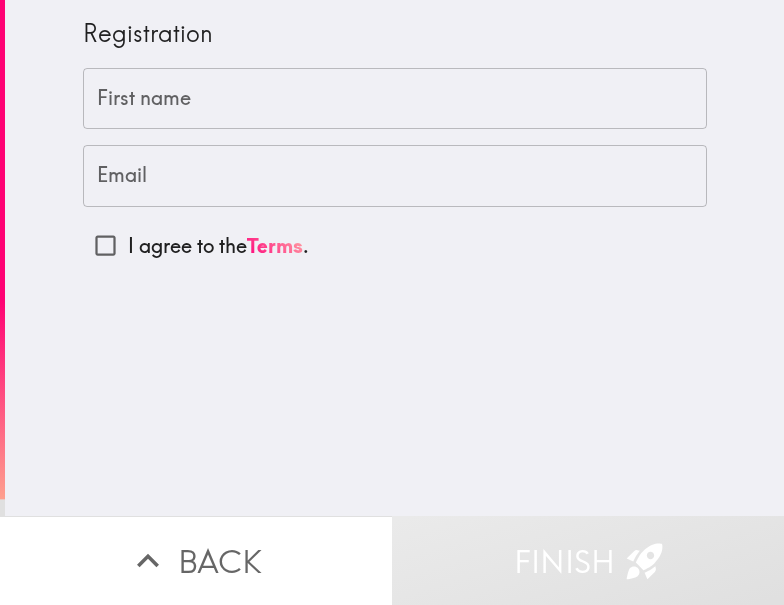 click on "First name" at bounding box center [395, 99] 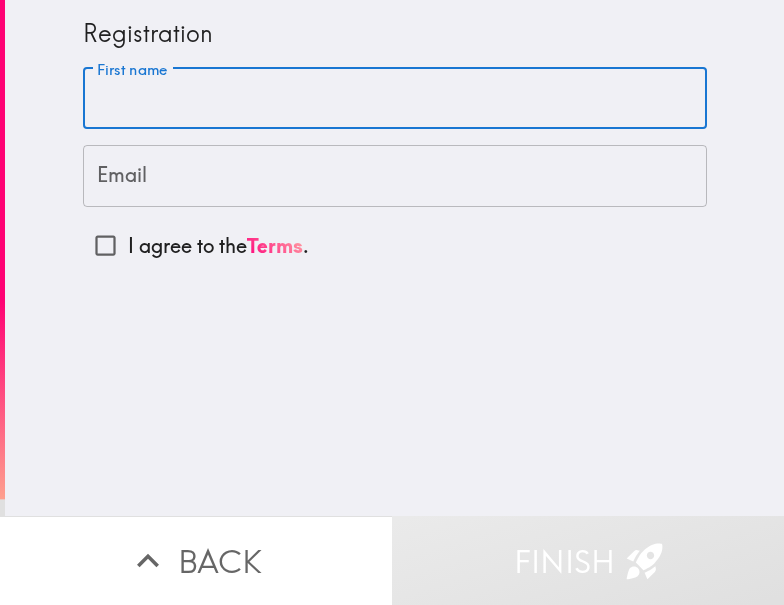 paste on "[FIRST] [LAST]" 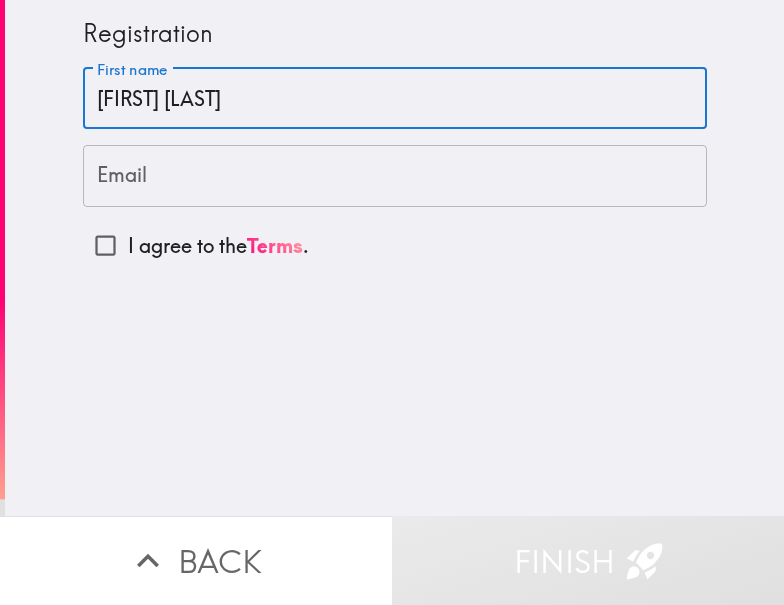 type on "[FIRST] [LAST]" 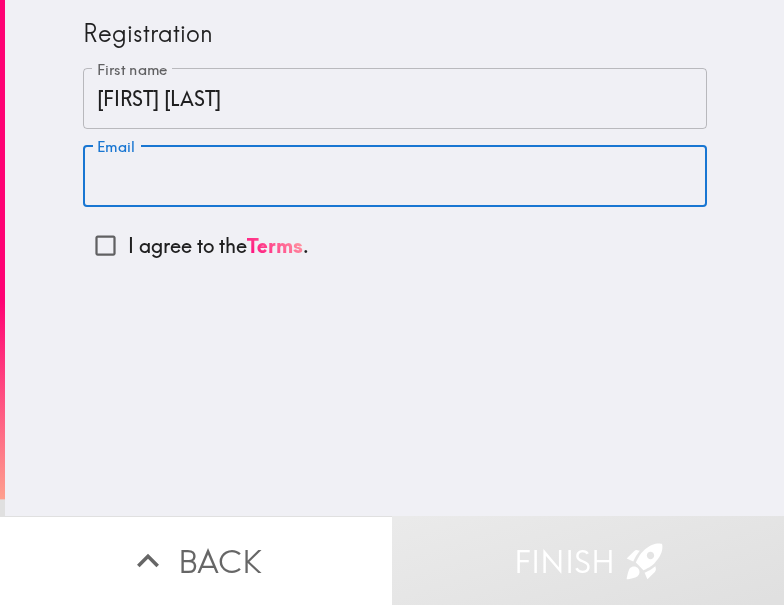 click on "Email" at bounding box center (395, 176) 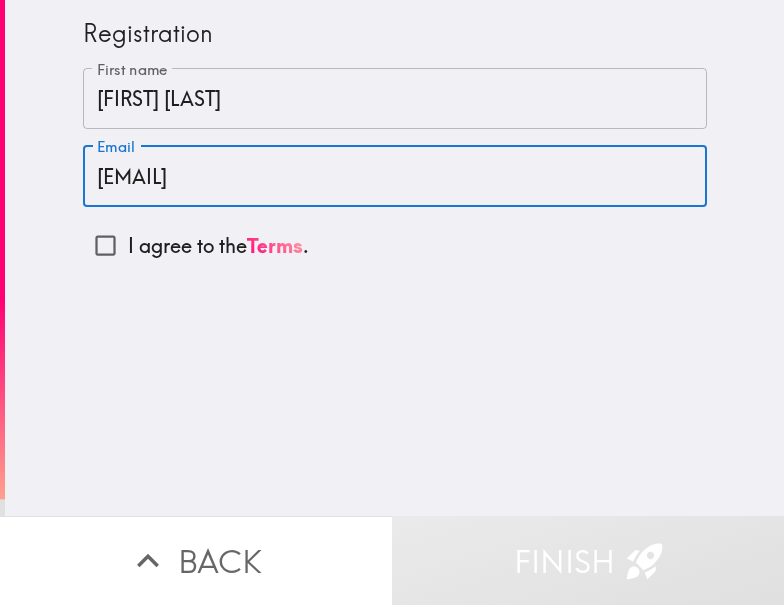 type on "[EMAIL]" 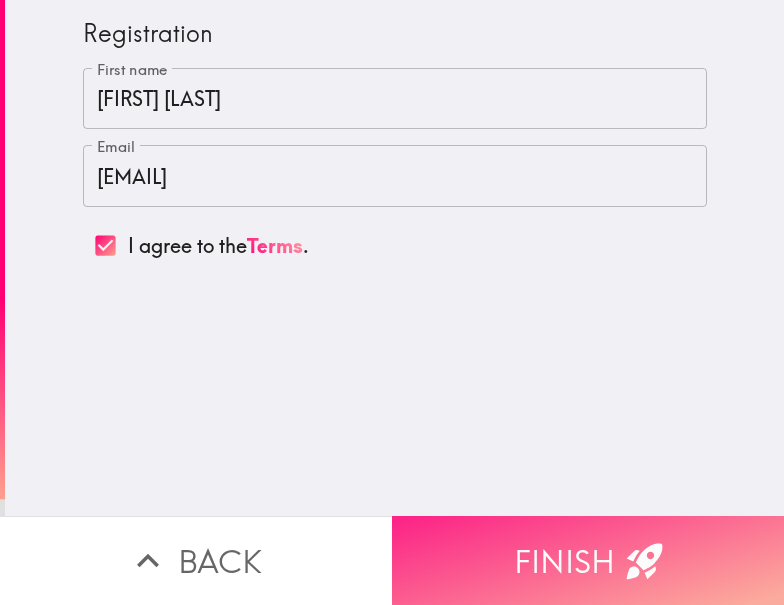 click on "Finish" at bounding box center [588, 560] 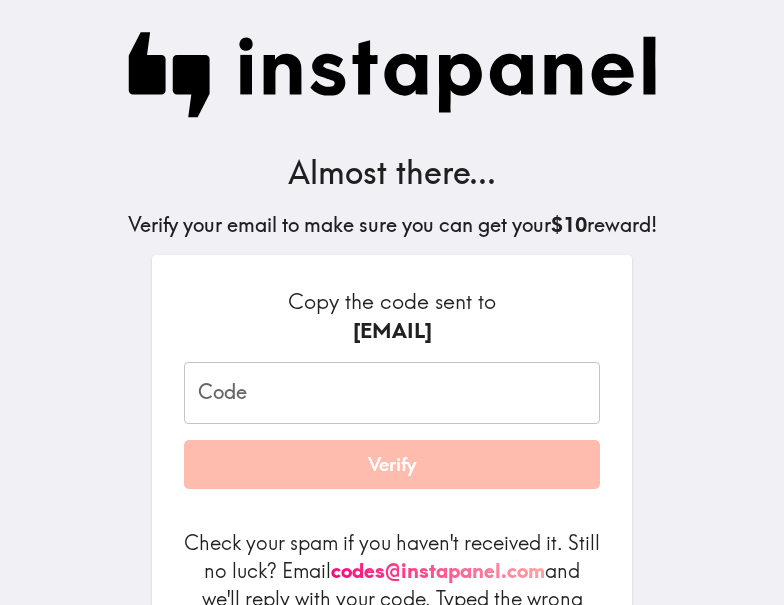 drag, startPoint x: 465, startPoint y: 208, endPoint x: 448, endPoint y: 223, distance: 22.671568 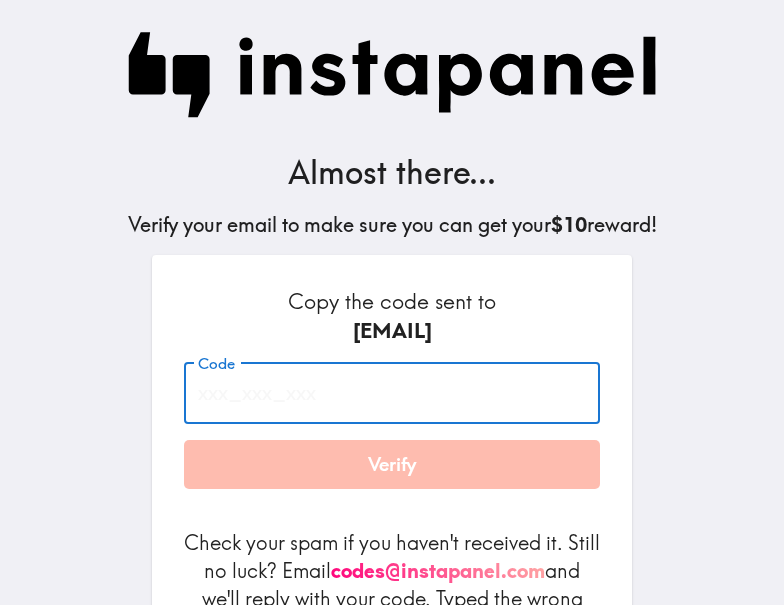 paste on "[USERNAME]" 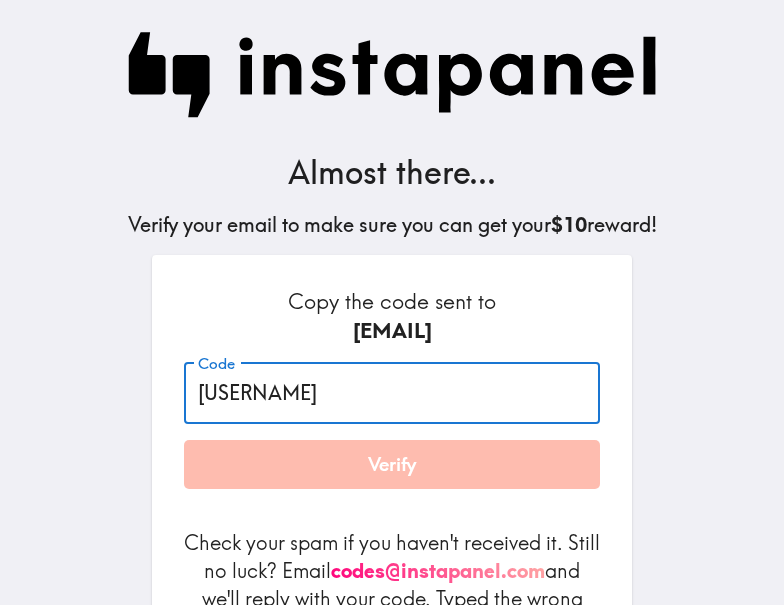 type on "[USERNAME]" 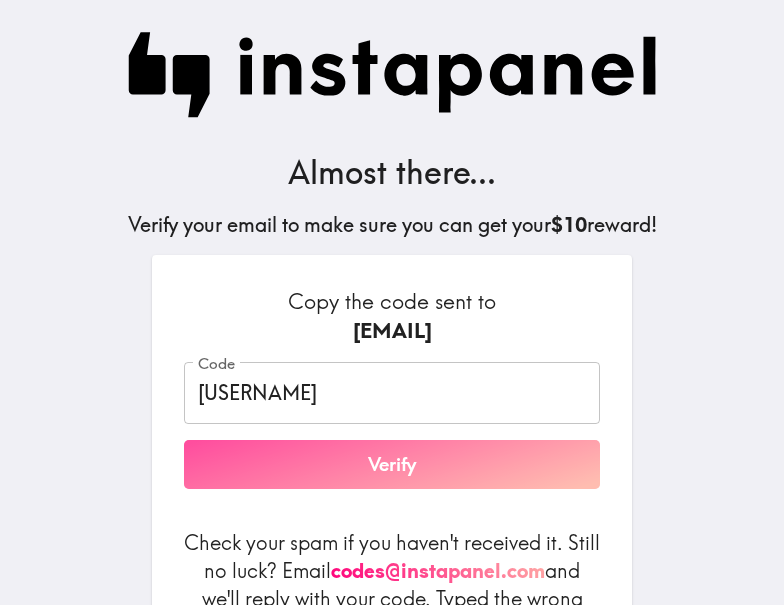 click on "Verify" at bounding box center [392, 465] 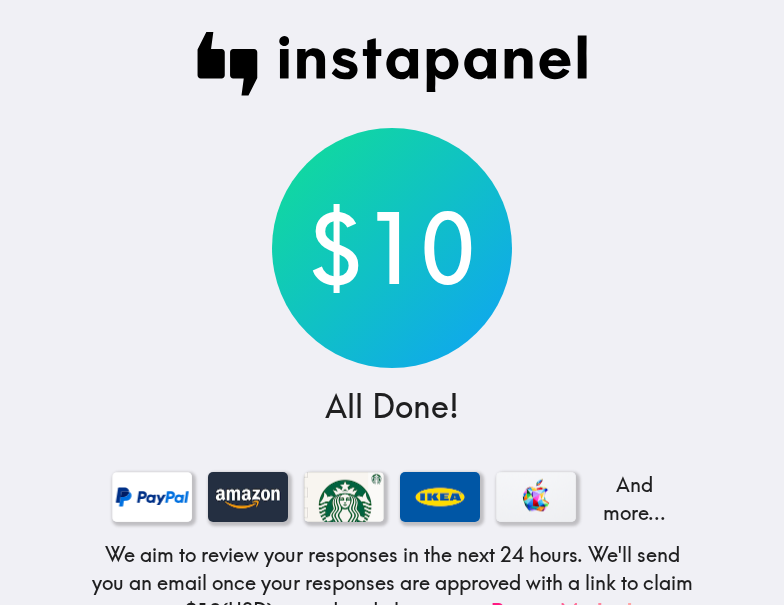 click on "$10 All Done! And more... We aim to review your responses in the next 24 hours.   We'll send you an email once your responses are approved with a link to claim your  $10  (USD)  reward and choose your  Payout Method . We might email you asking you to re-record your answers if there are quality issues or for additional verification of your answers - see our  Response Guidelines ." at bounding box center (392, 378) 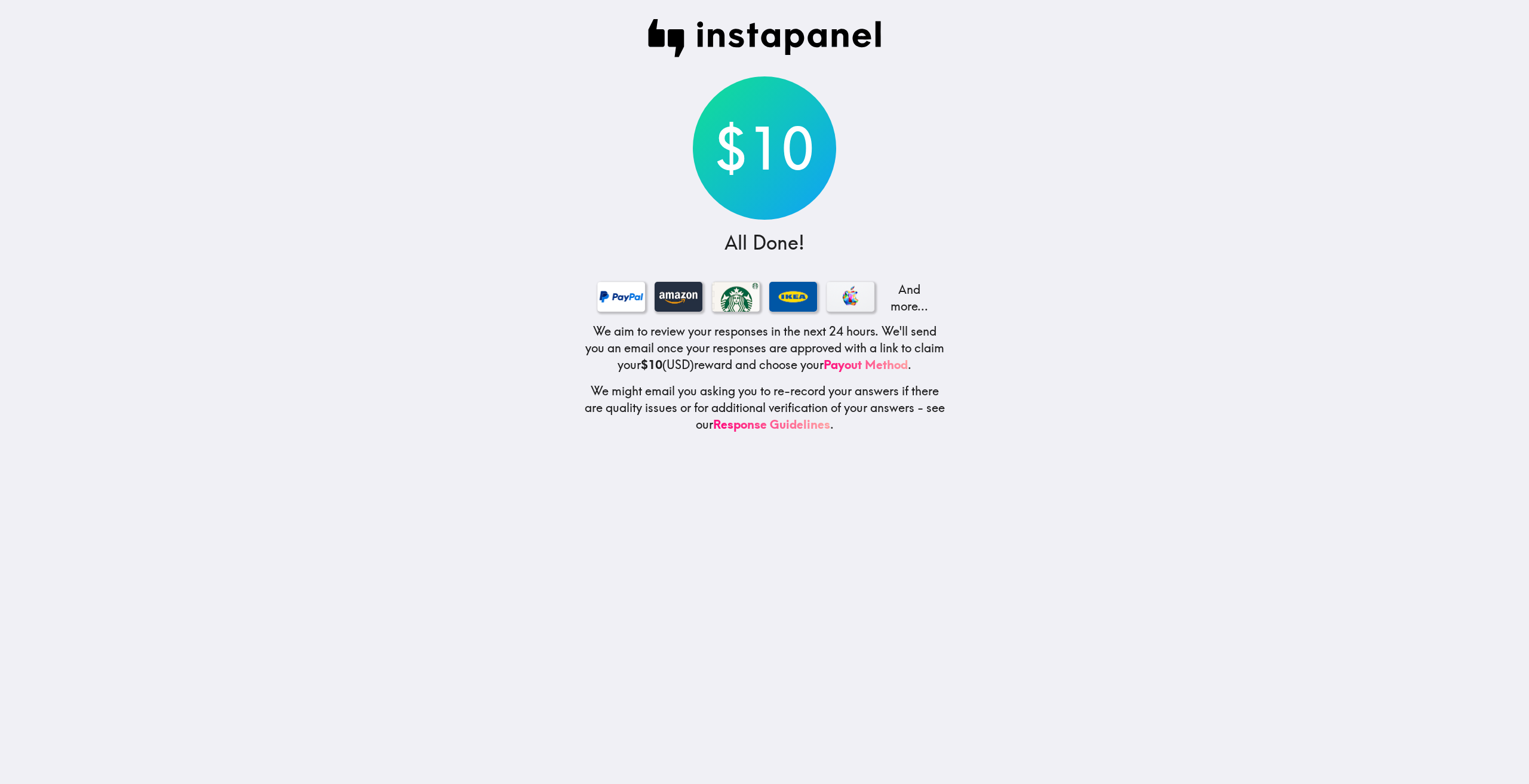 click on "$10 All Done! And more... We aim to review your responses in the next 24 hours.   We'll send you an email once your responses are approved with a link to claim your  $10  (USD)  reward and choose your  Payout Method . We might email you asking you to re-record your answers if there are quality issues or for additional verification of your answers - see our  Response Guidelines ." at bounding box center (764, 392) 